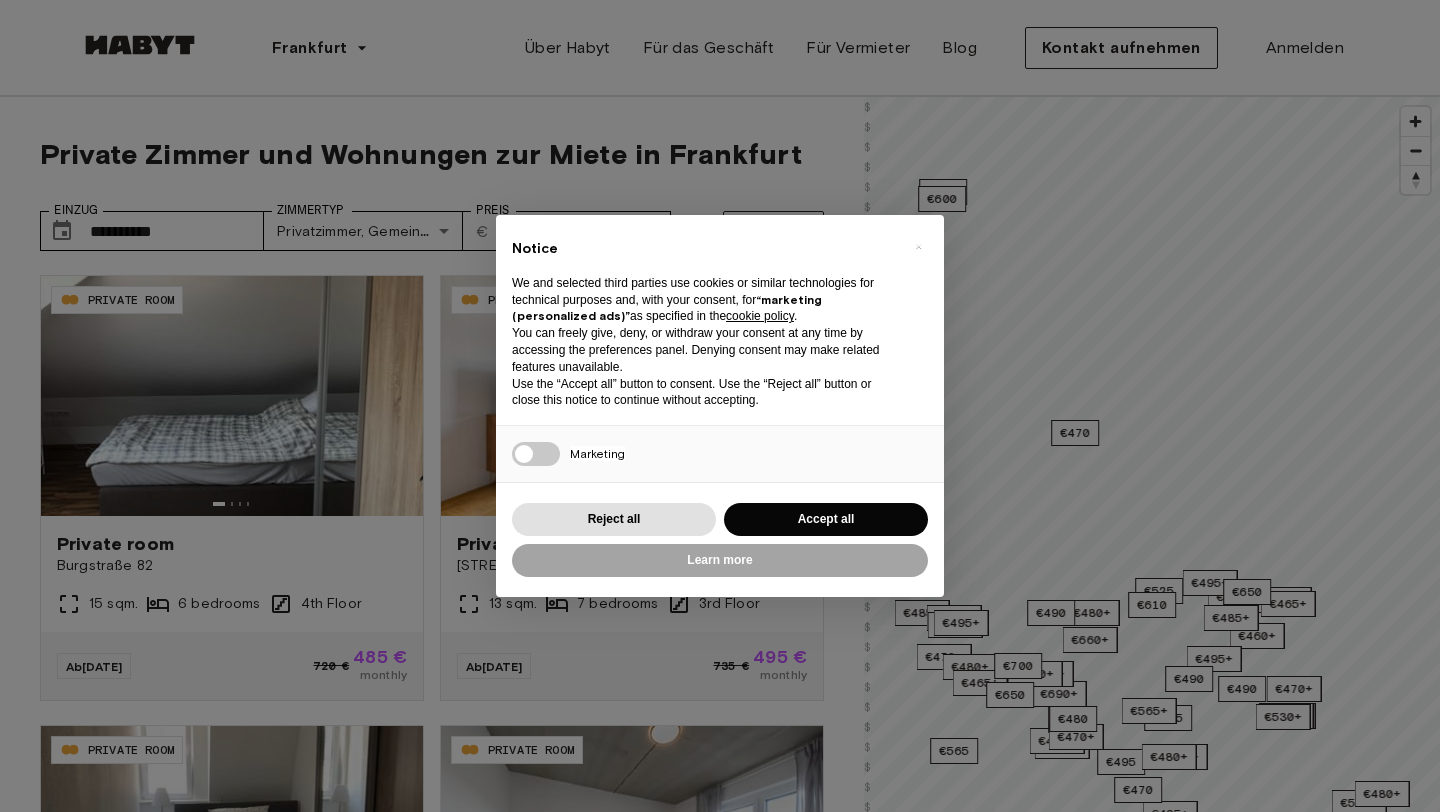 scroll, scrollTop: 0, scrollLeft: 0, axis: both 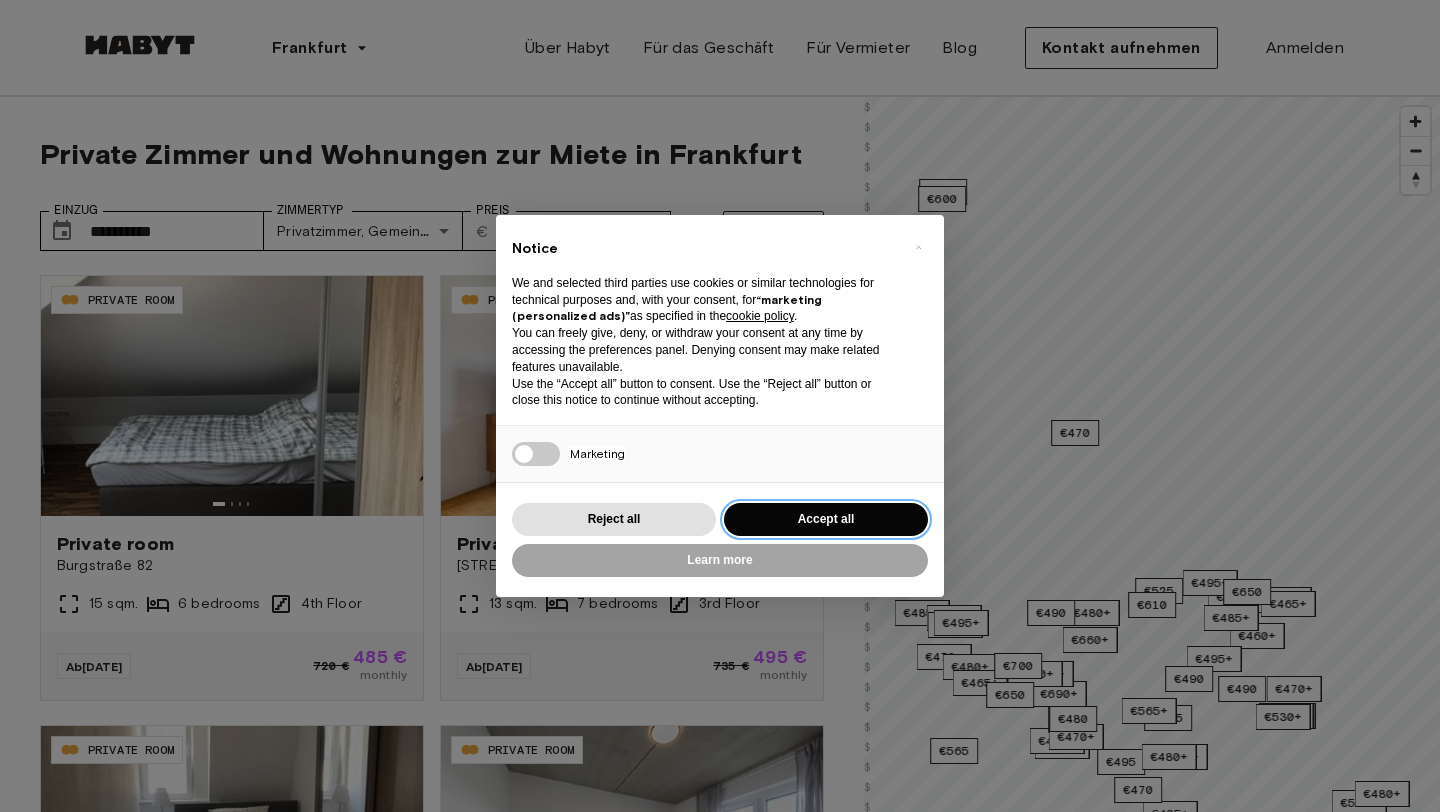 click on "Accept all" at bounding box center [826, 519] 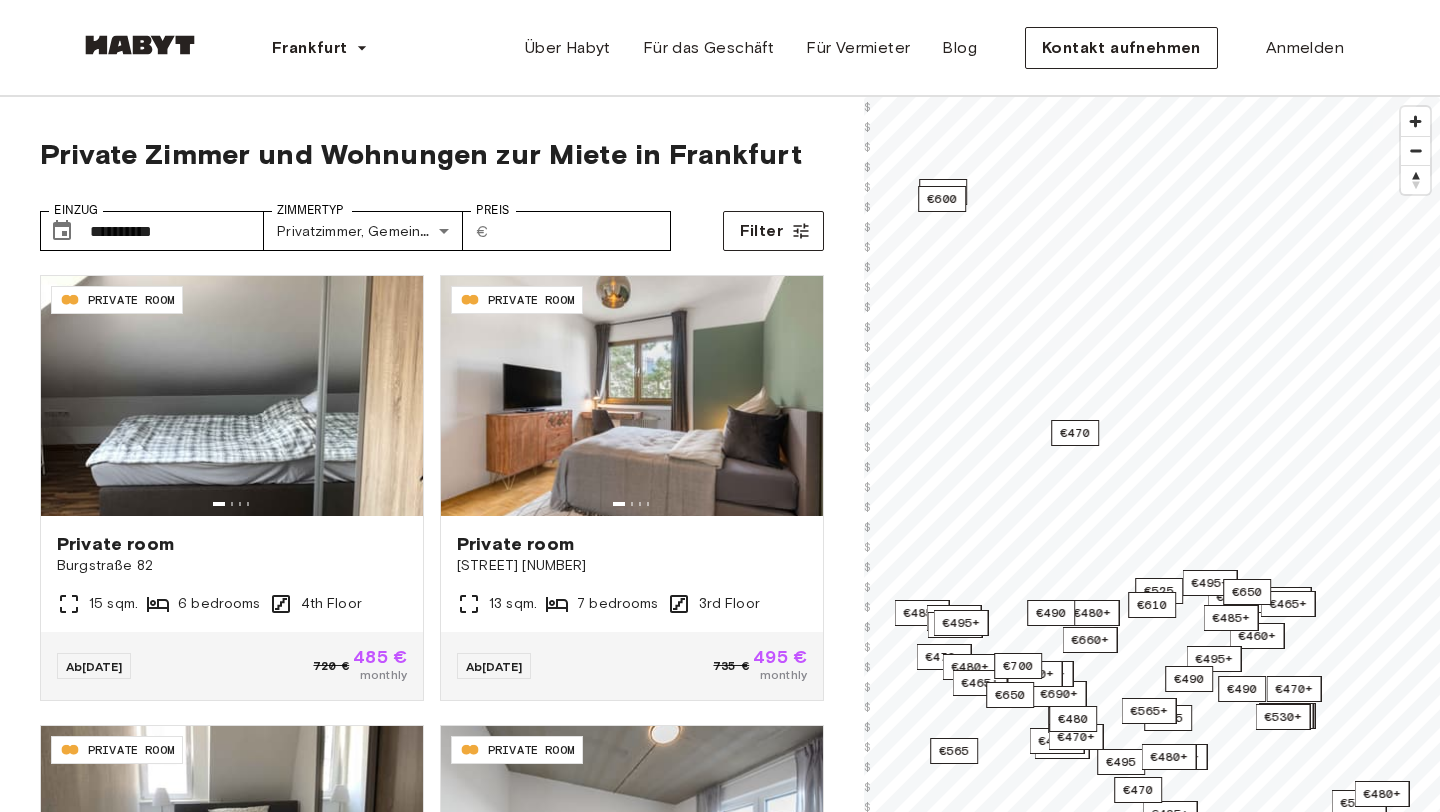 scroll, scrollTop: 0, scrollLeft: 0, axis: both 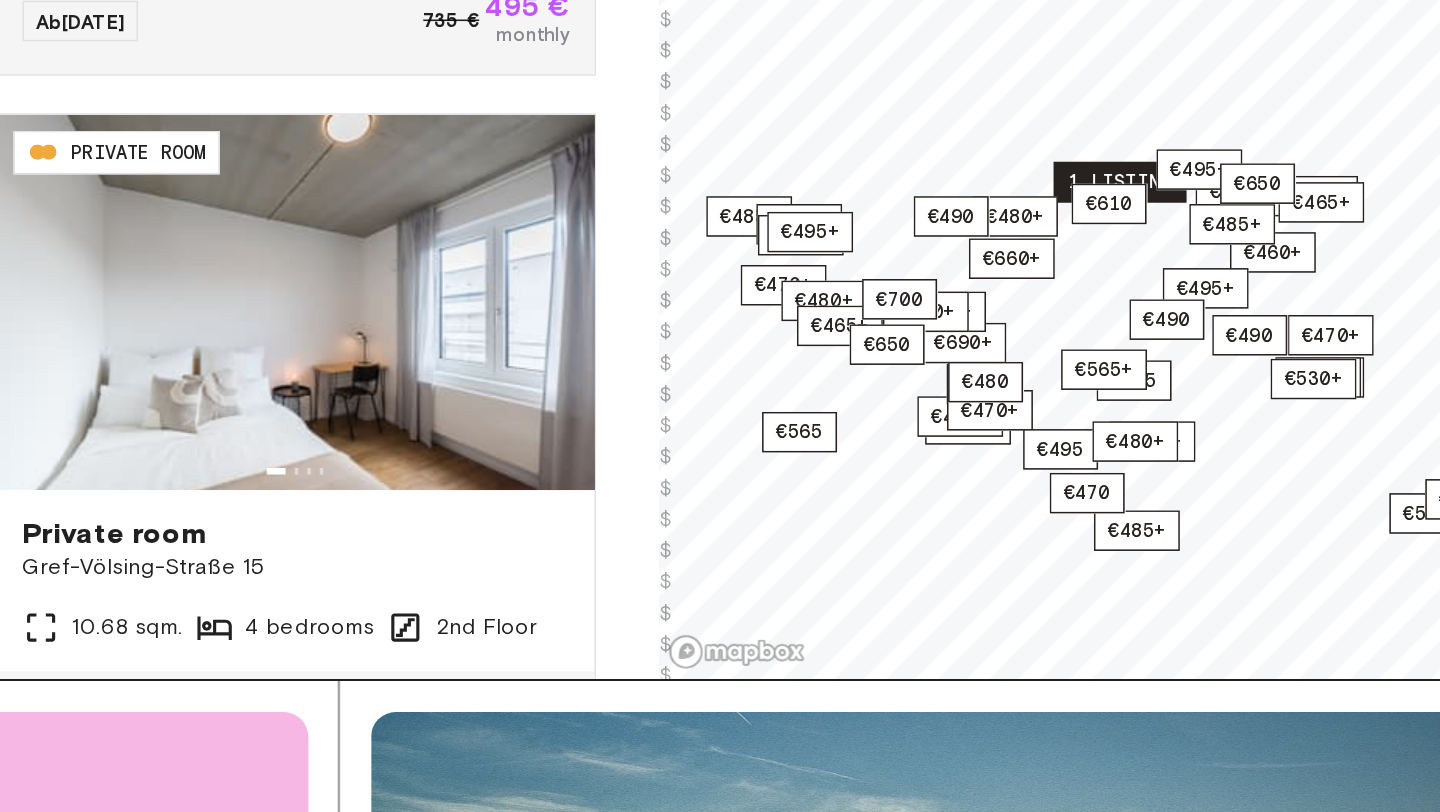 click on "1 listing" at bounding box center (1159, 409) 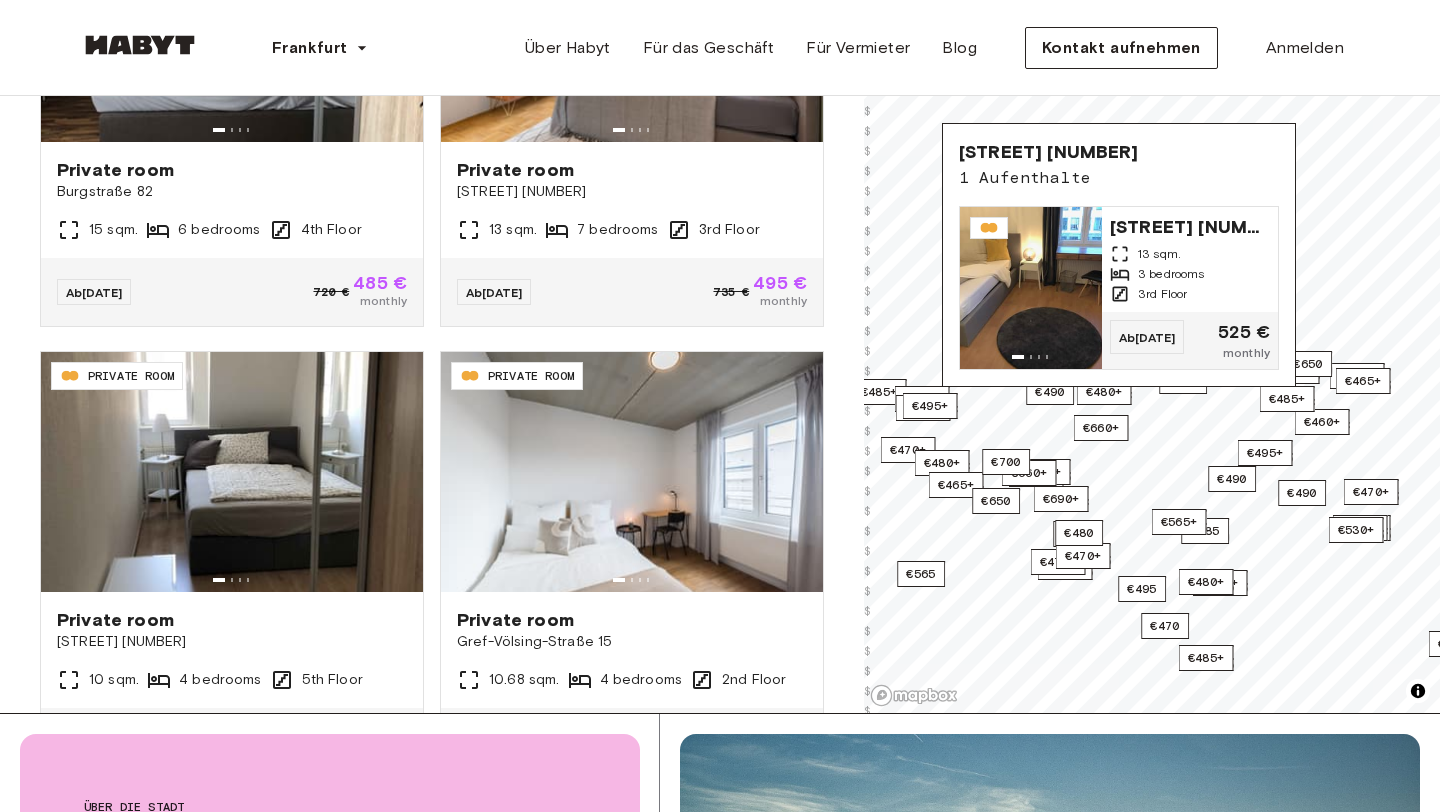 scroll, scrollTop: 305, scrollLeft: 0, axis: vertical 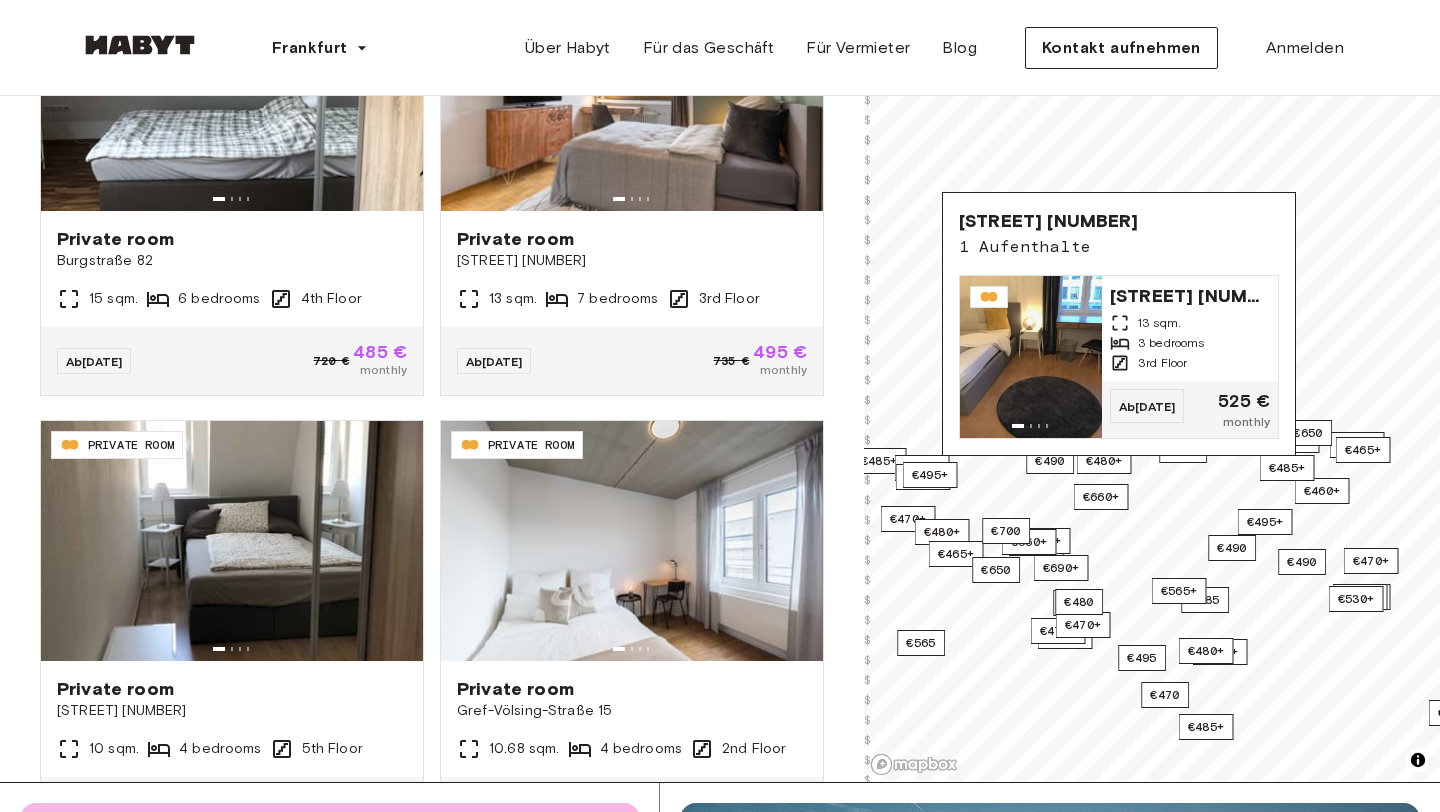 click on "Eckenheimer Landstraße 103" at bounding box center (1049, 221) 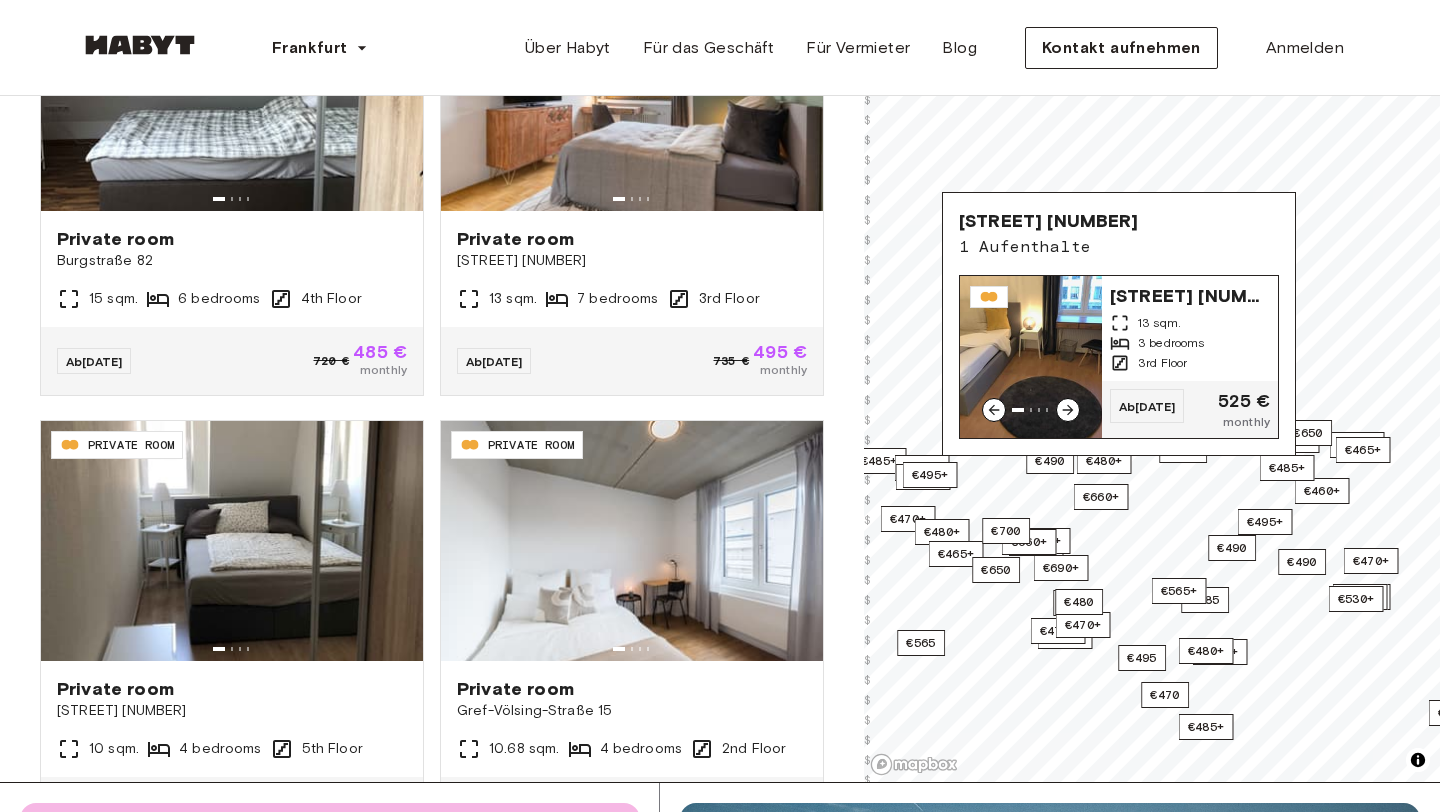 click on "Eckenheimer Landstraße 103" at bounding box center [1190, 294] 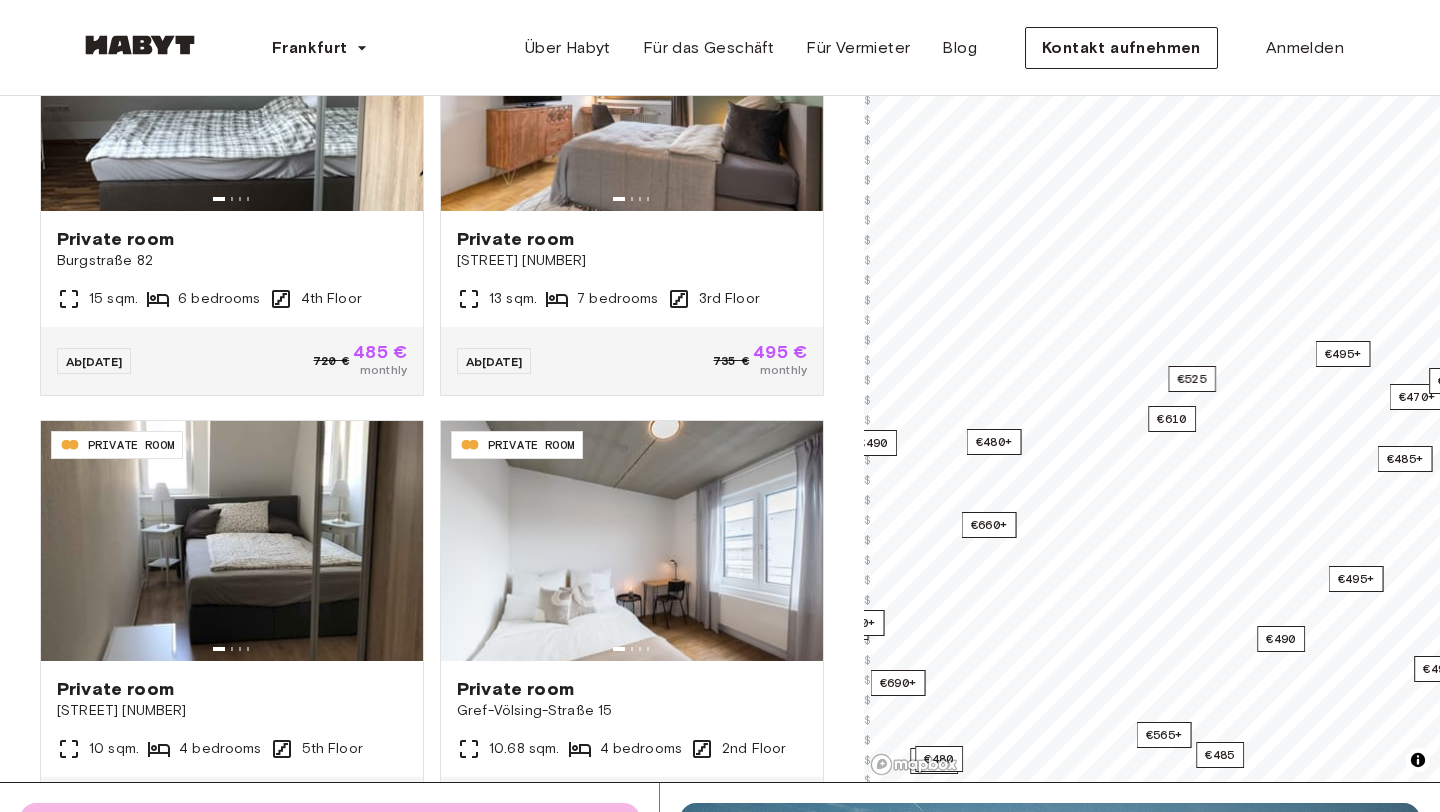 click on "**********" at bounding box center [720, 287] 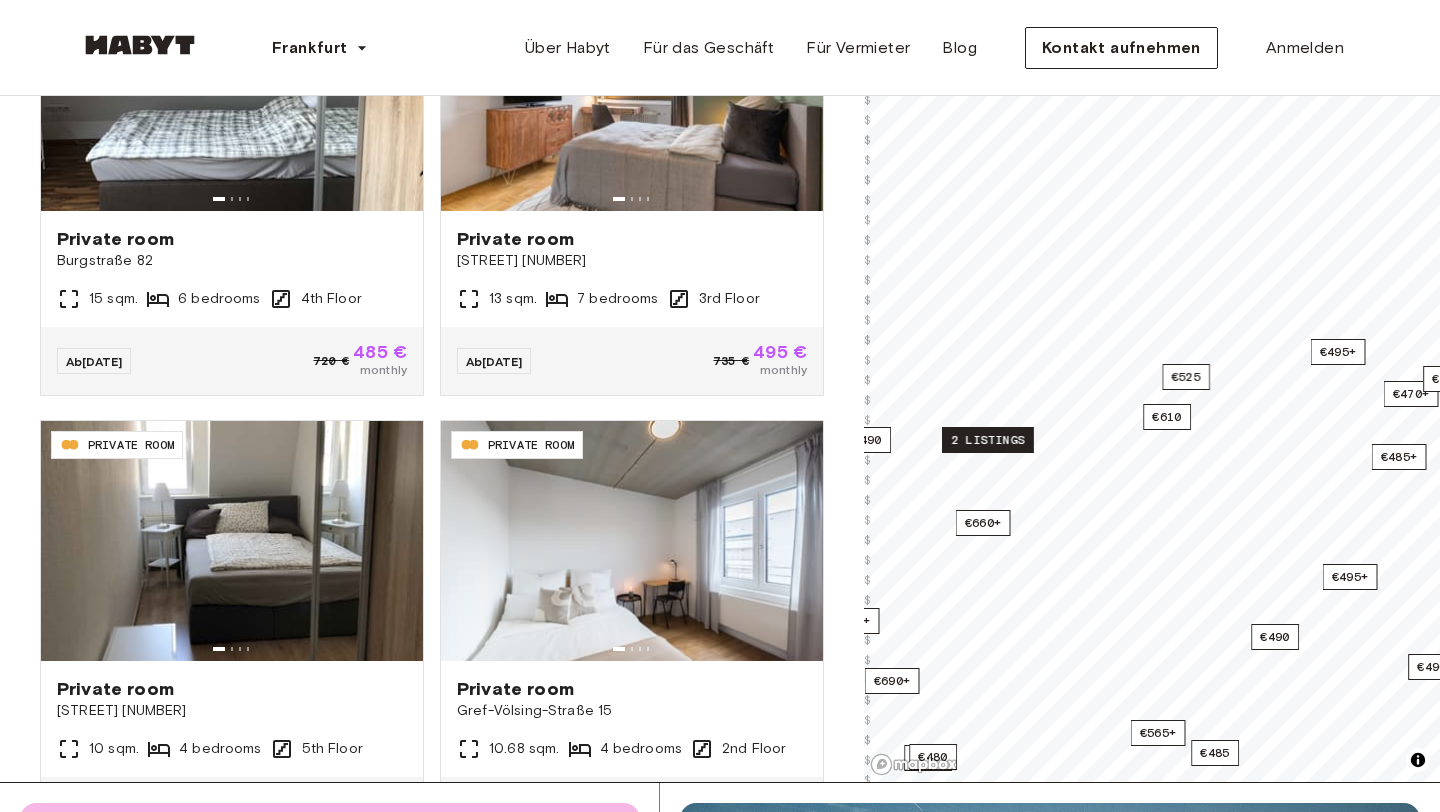 click on "2 listings" at bounding box center [988, 440] 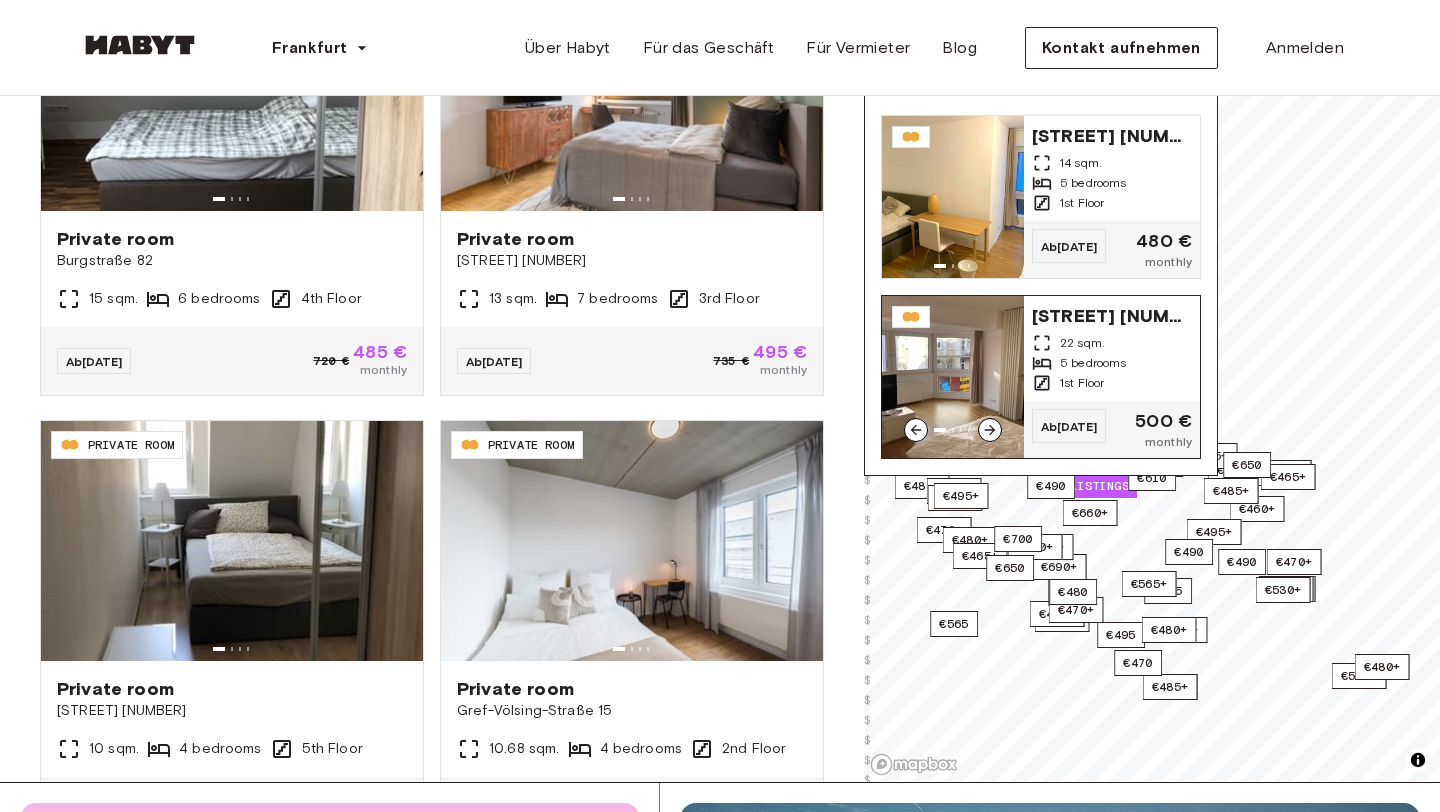 click on "Wolfsgangstraße 91" at bounding box center (1112, 314) 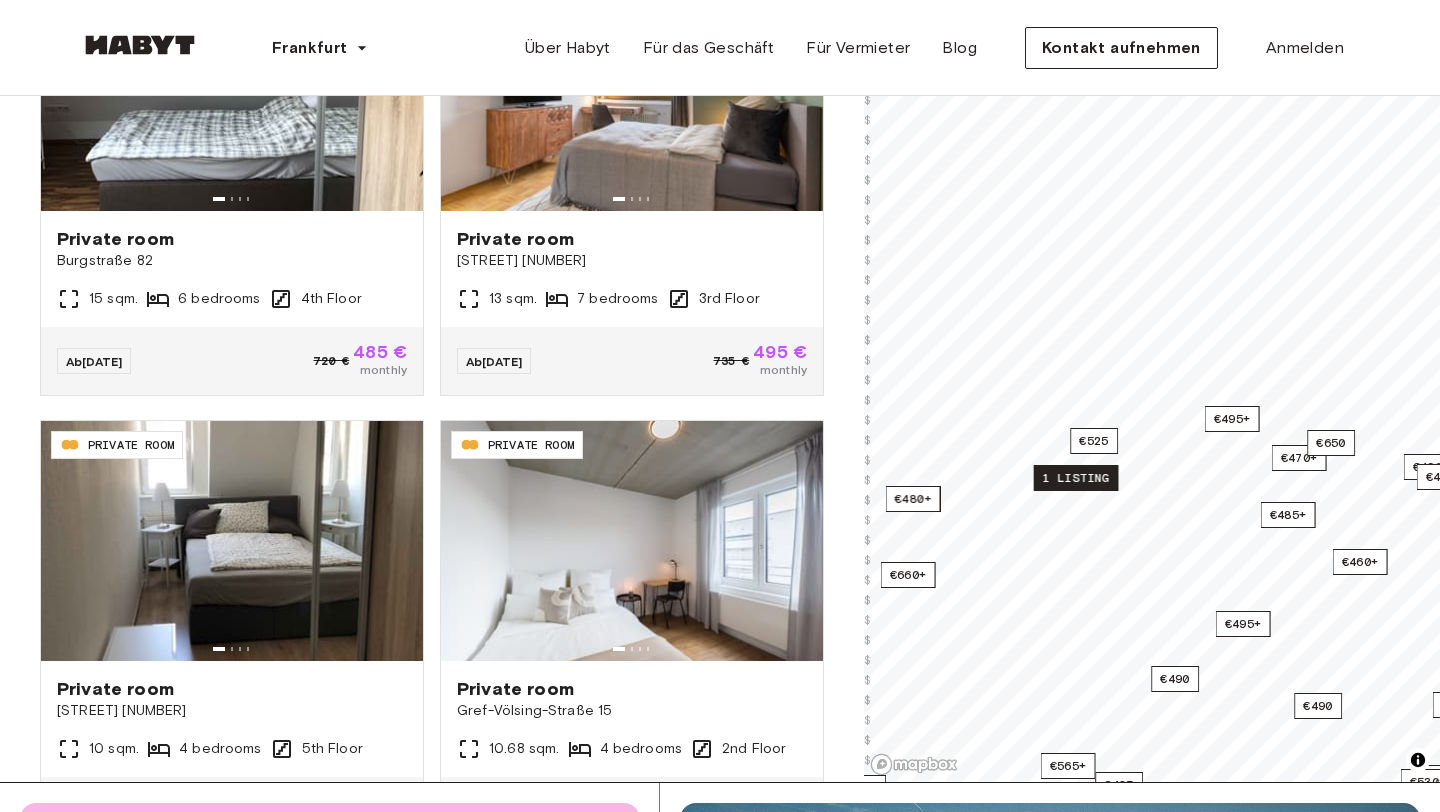 click on "1 listing" at bounding box center [1076, 478] 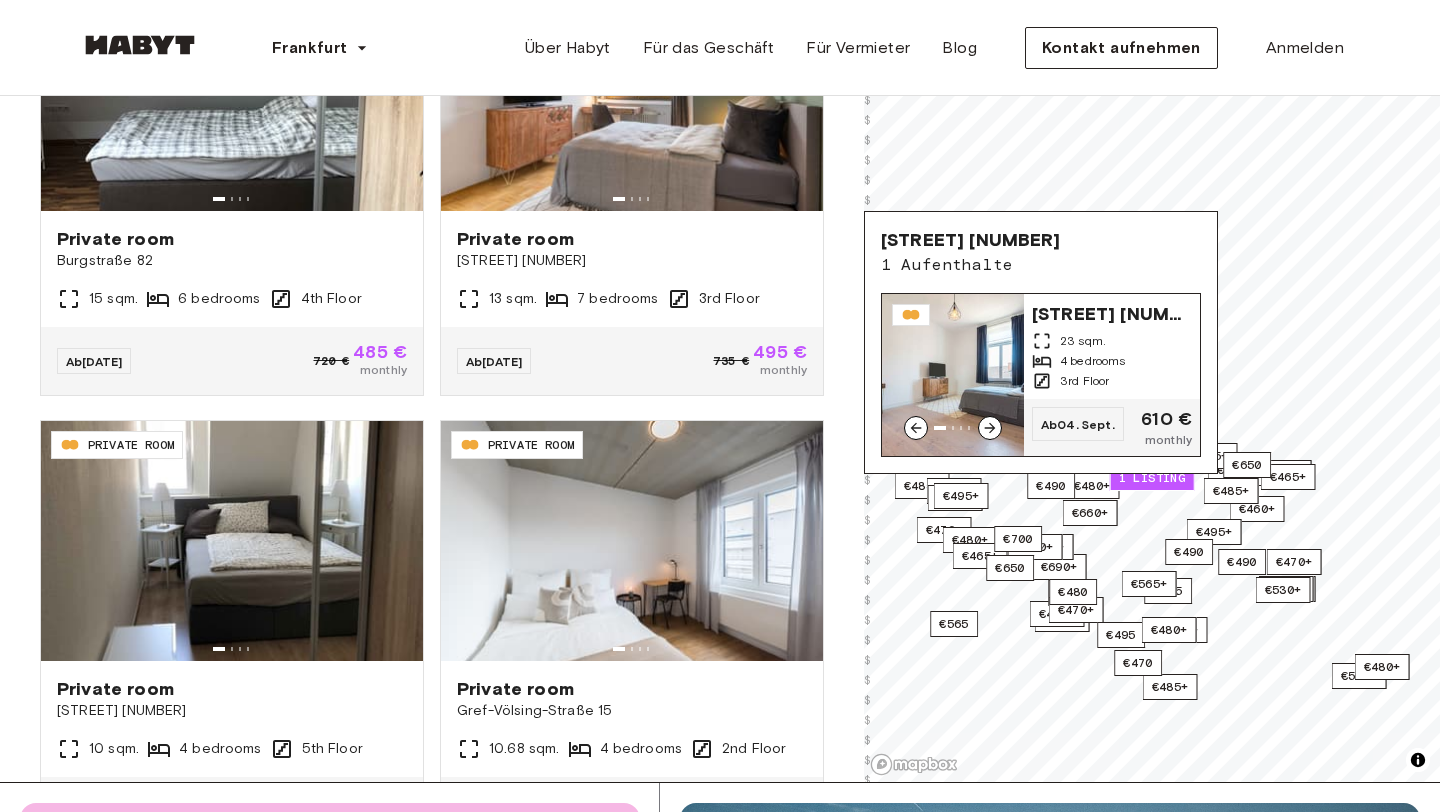 click on "Stalburgstraße 24" at bounding box center (1112, 312) 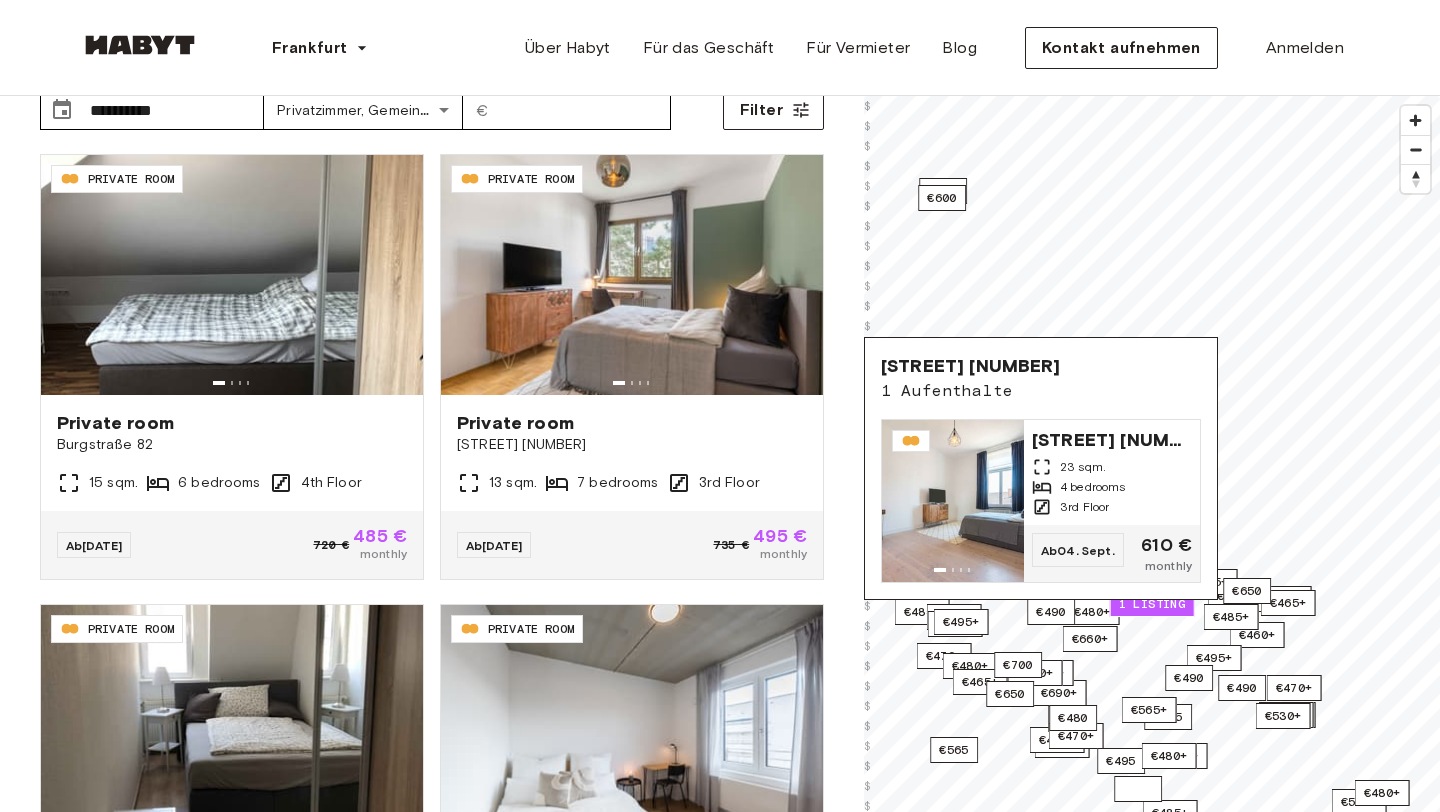 scroll, scrollTop: 129, scrollLeft: 0, axis: vertical 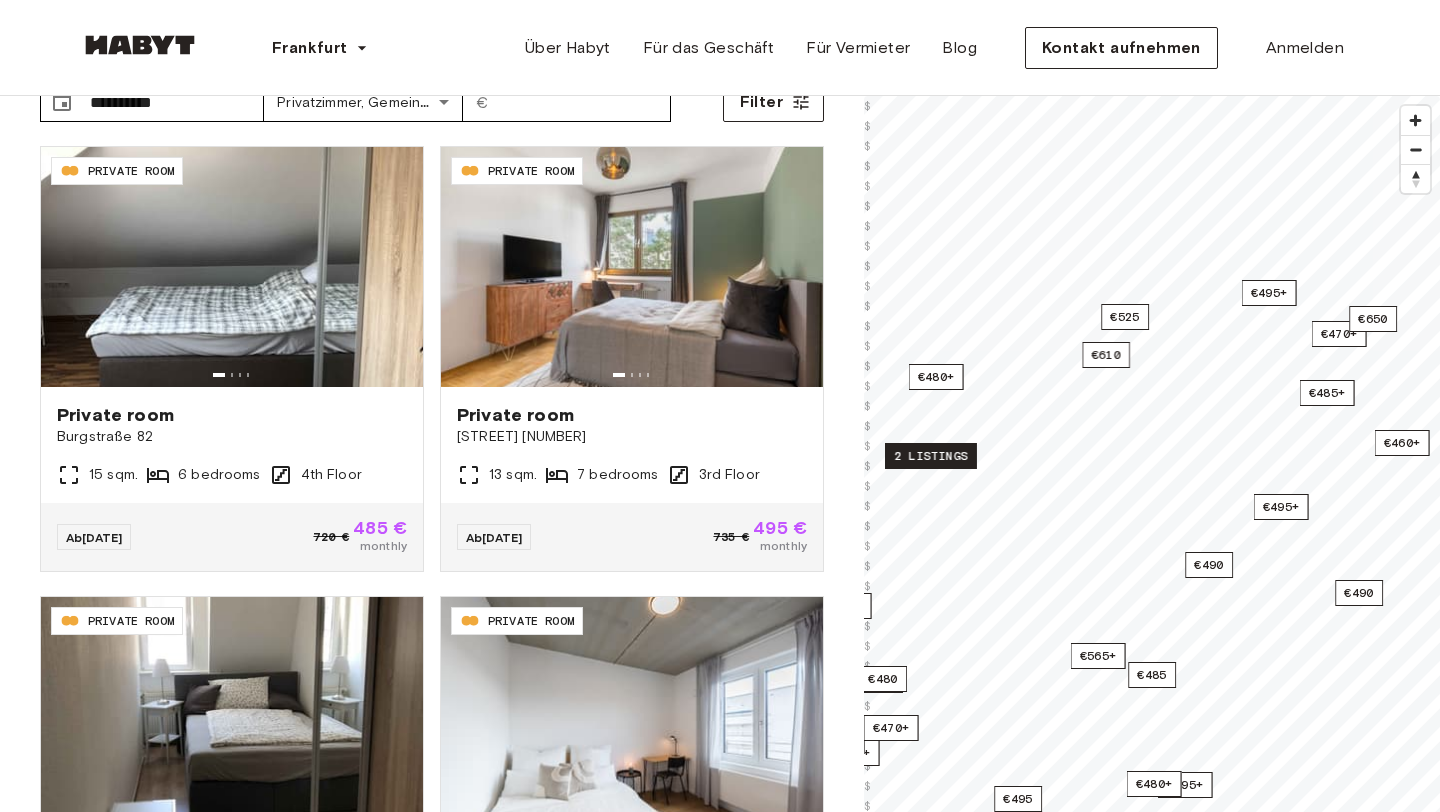 click on "2 listings" at bounding box center (931, 456) 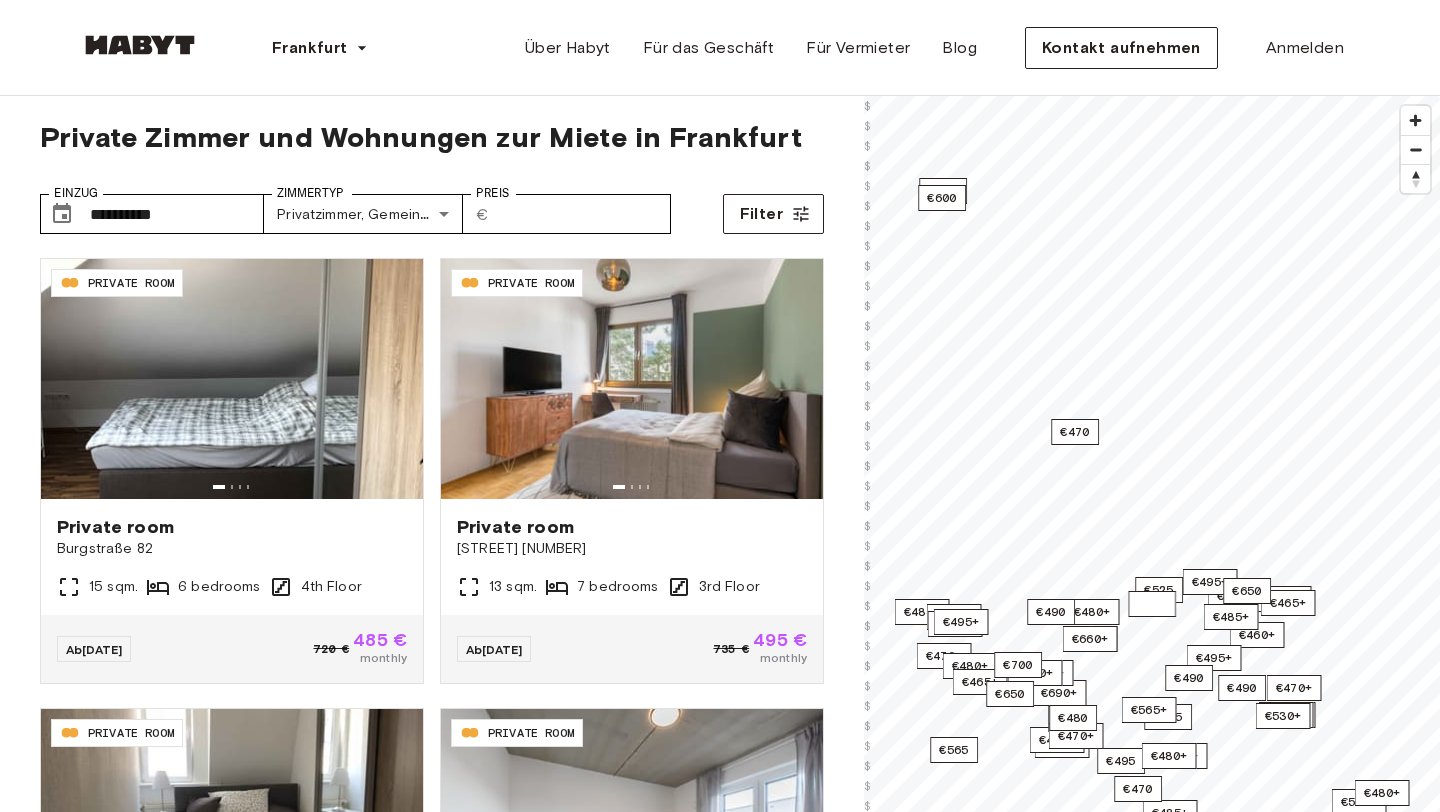 scroll, scrollTop: 0, scrollLeft: 0, axis: both 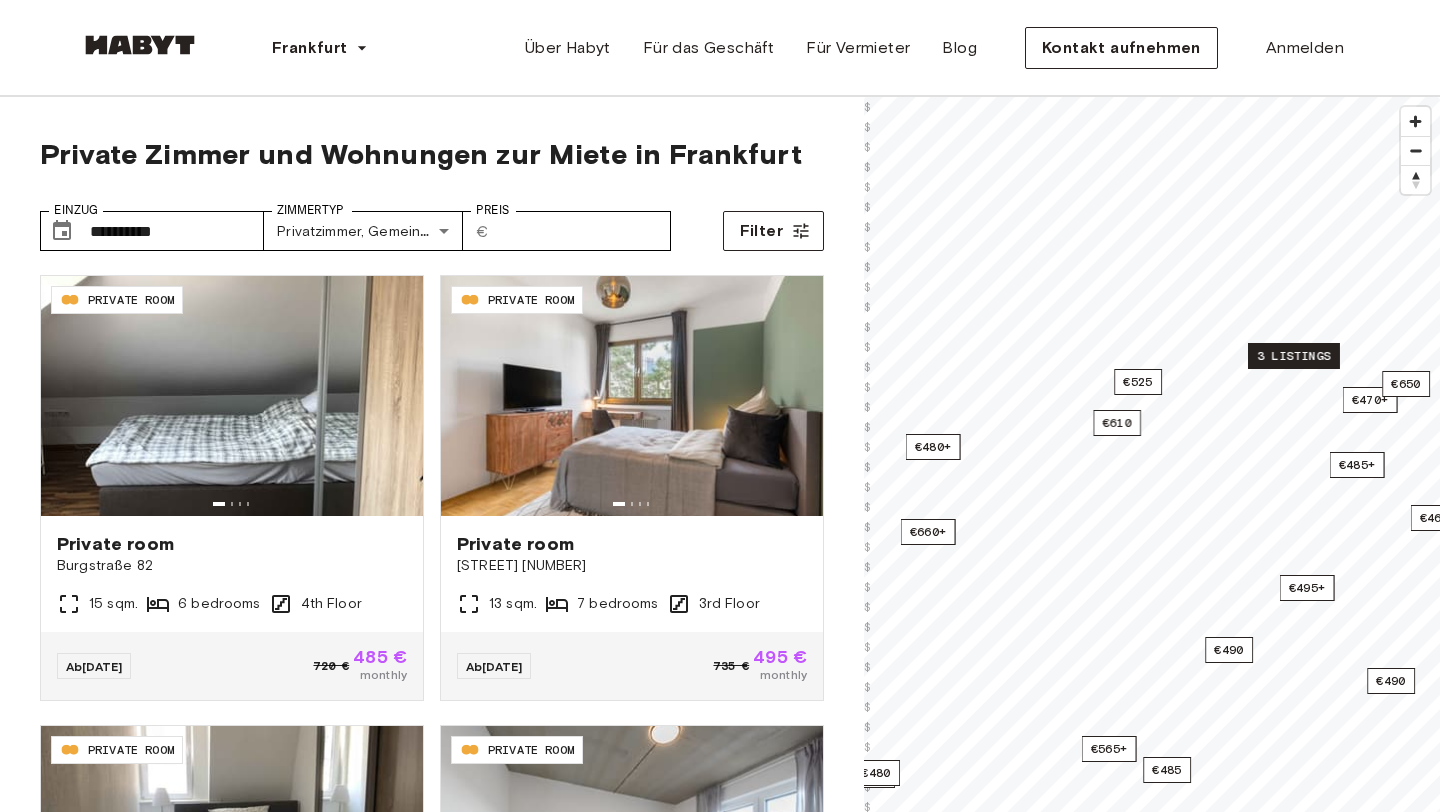 click on "3 listings" at bounding box center (1294, 356) 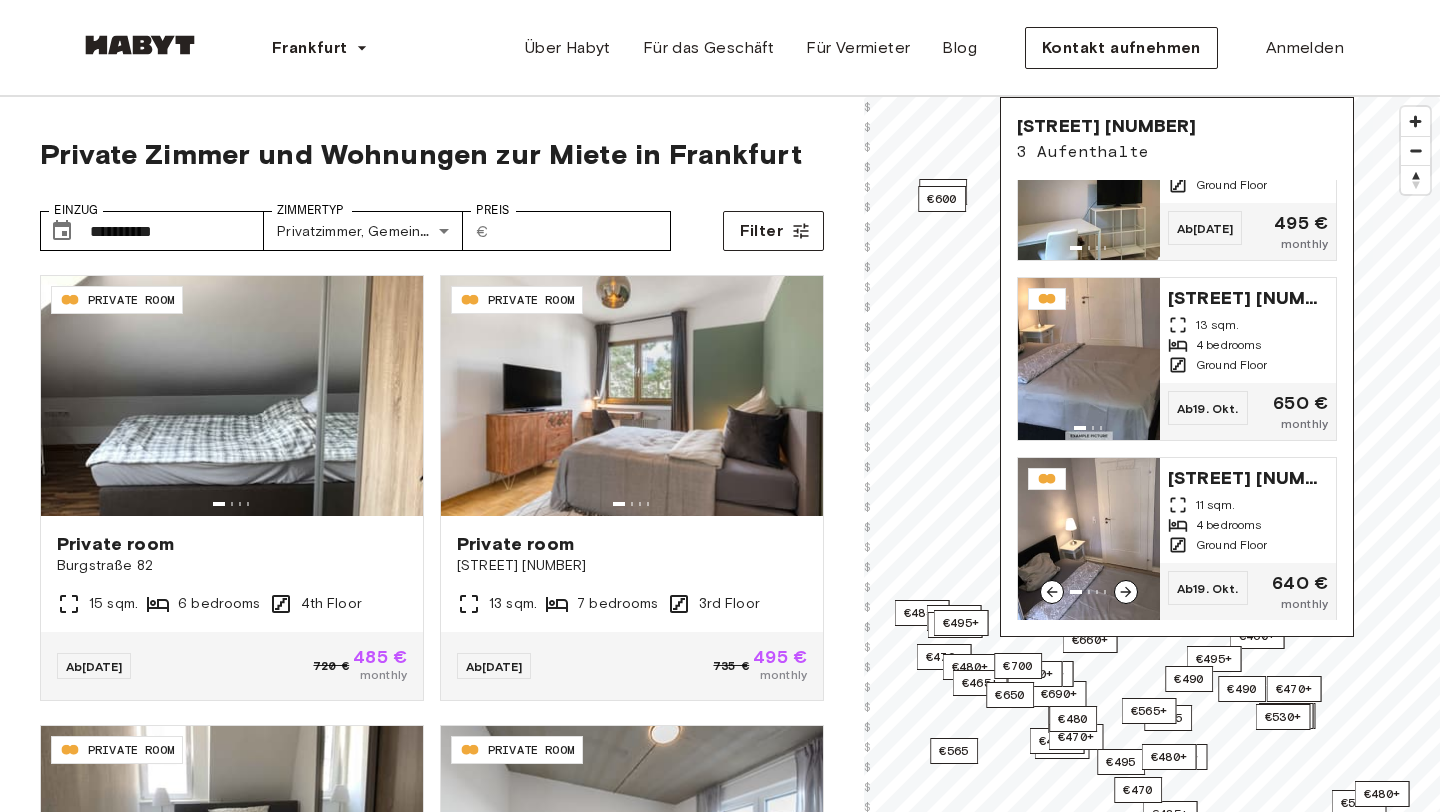 scroll, scrollTop: 0, scrollLeft: 0, axis: both 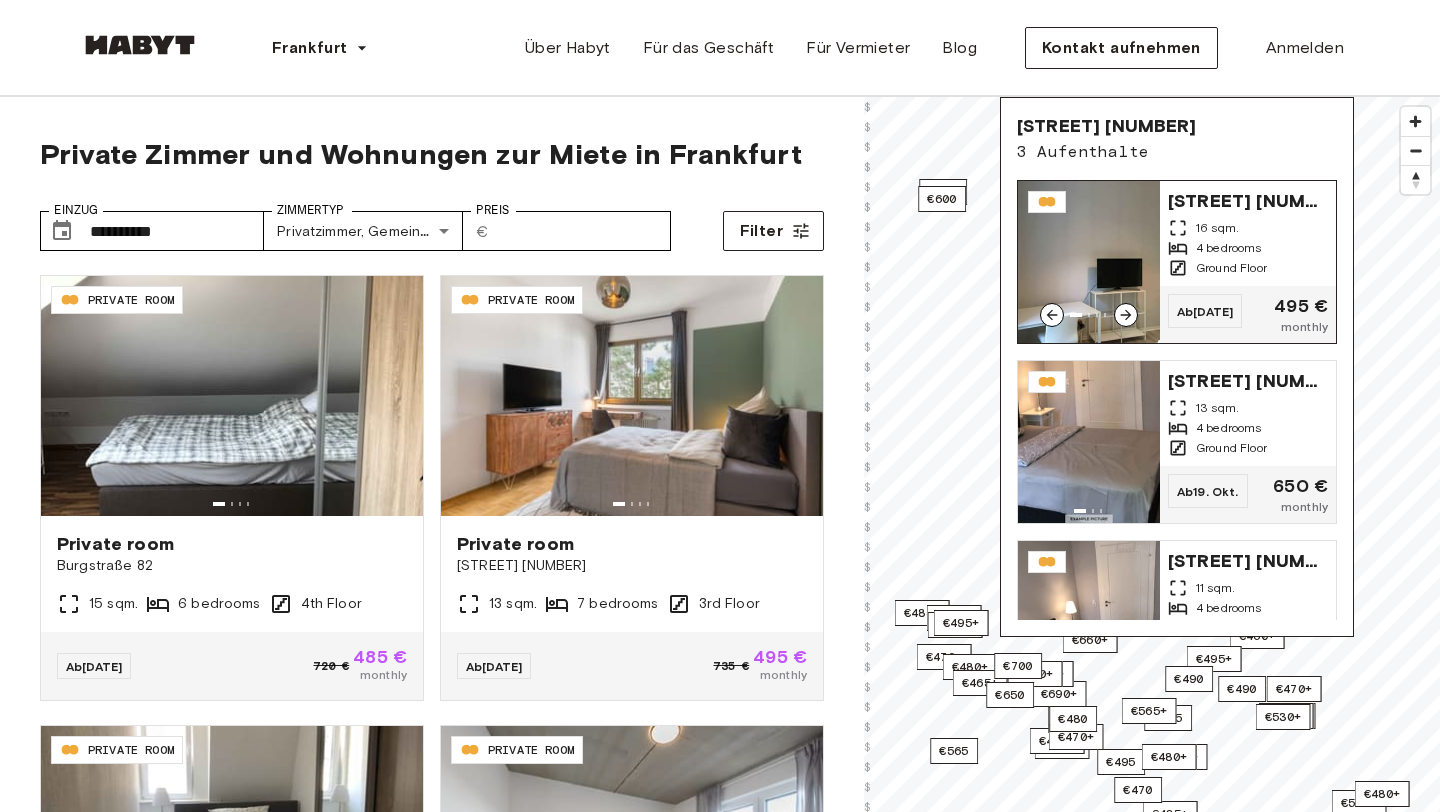click on "[STREET]" at bounding box center (1248, 199) 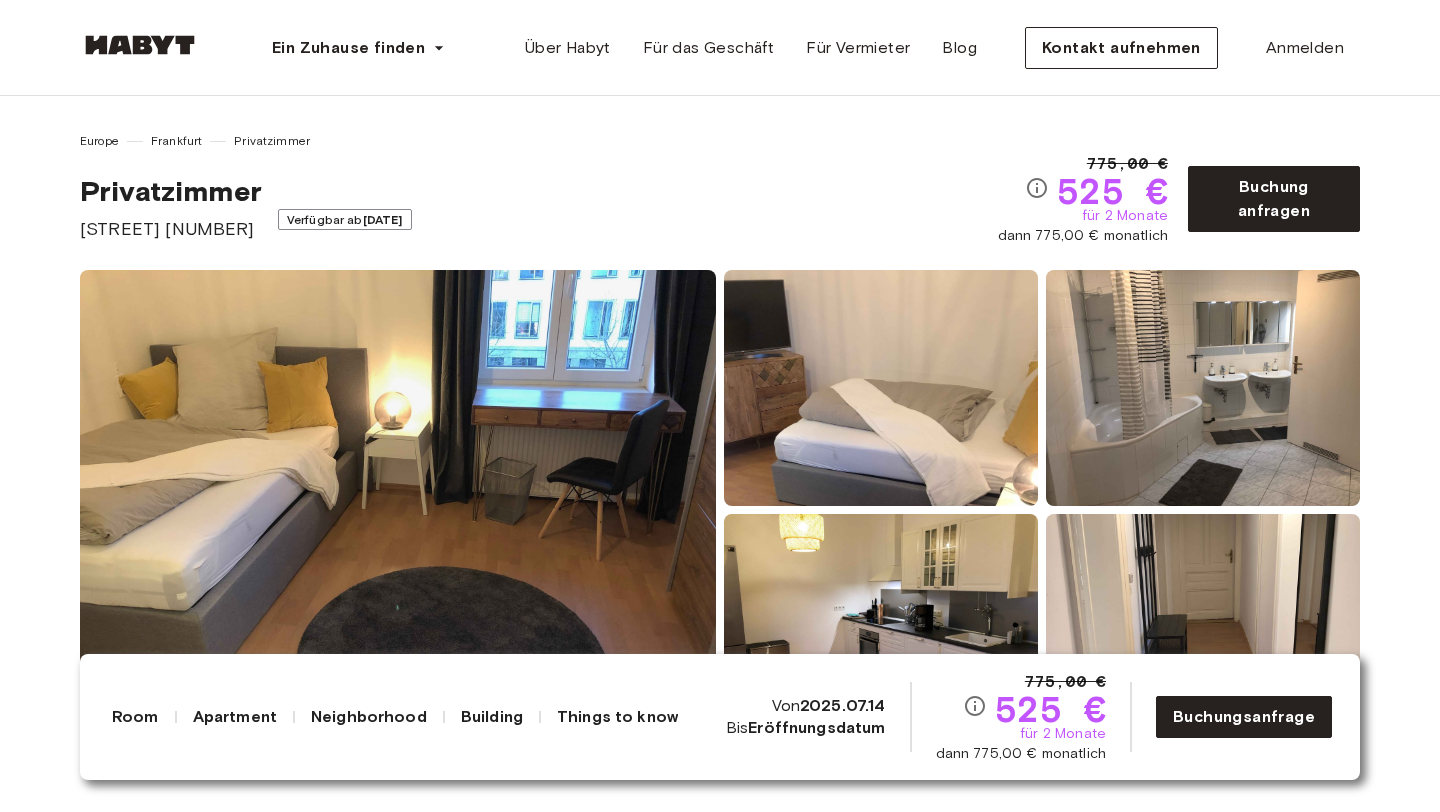 scroll, scrollTop: 0, scrollLeft: 0, axis: both 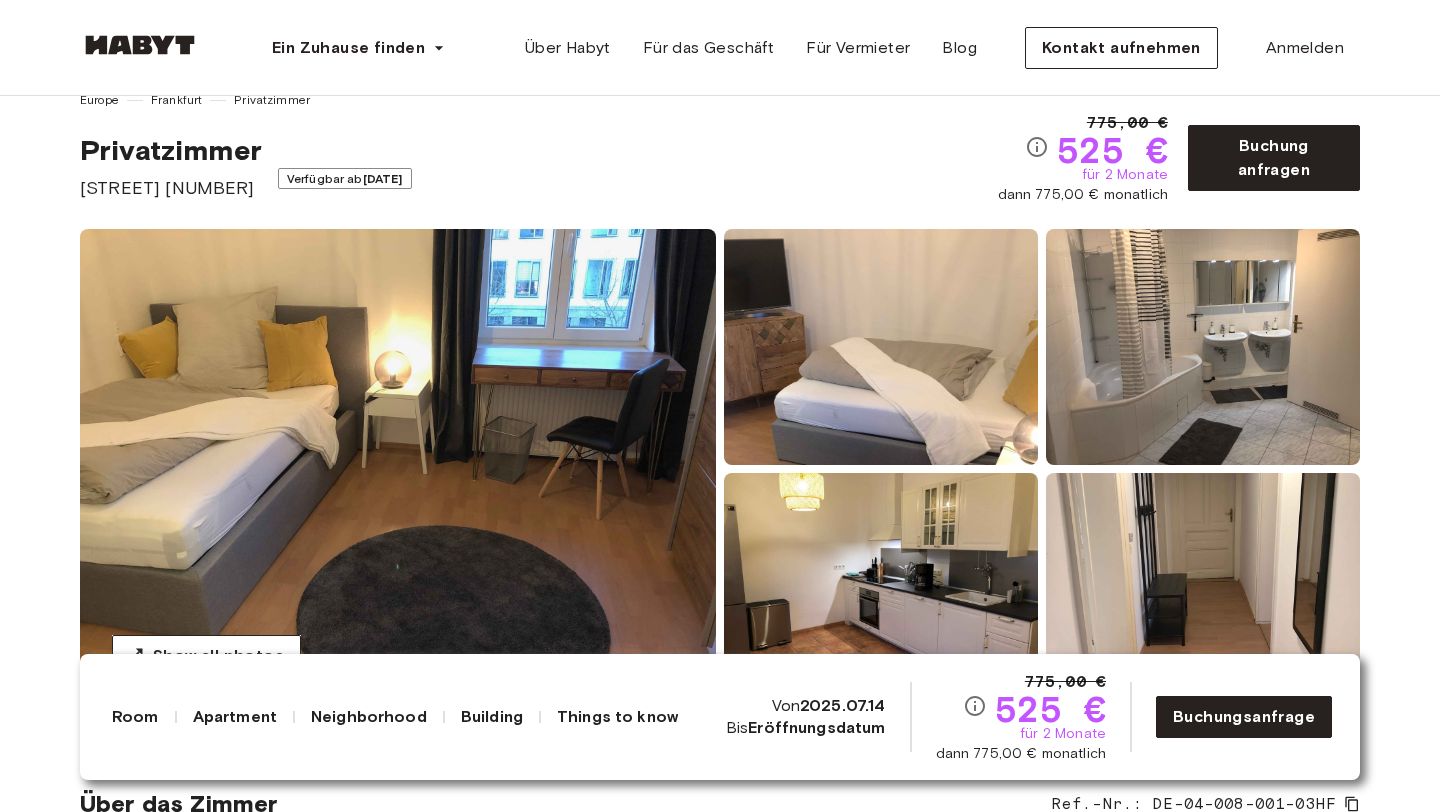 click at bounding box center (398, 469) 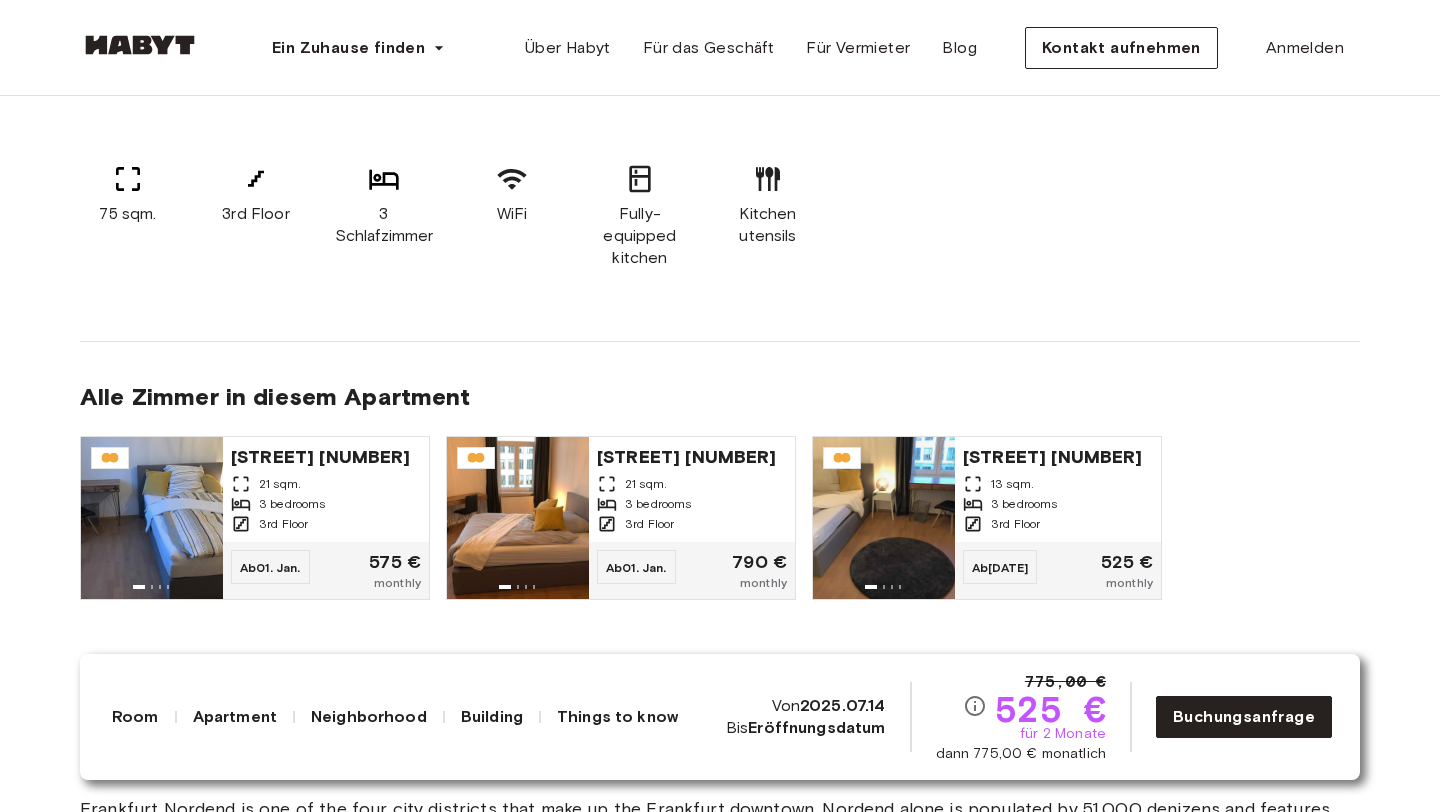 scroll, scrollTop: 1264, scrollLeft: 0, axis: vertical 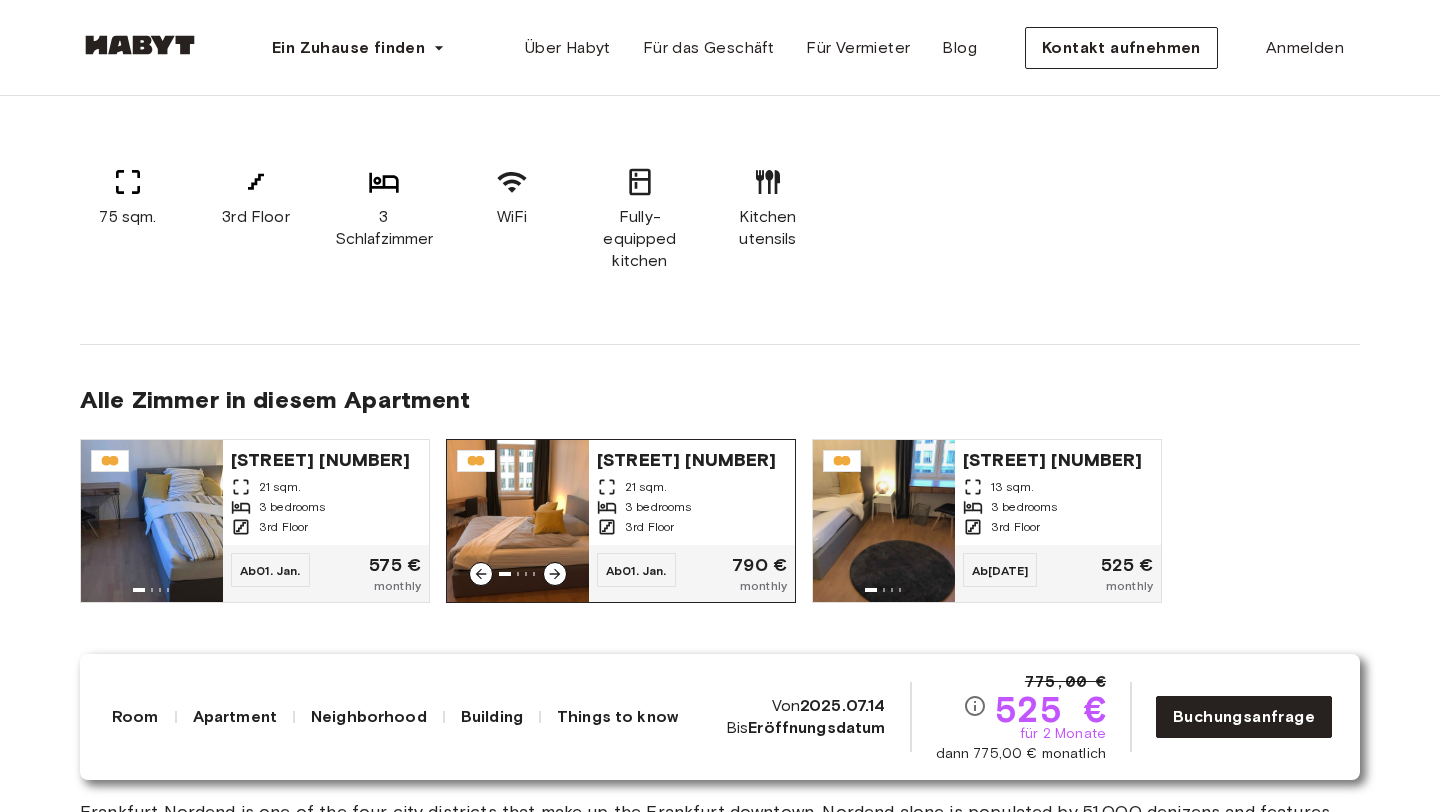 click on "[STREET] [NUMBER]" at bounding box center (692, 458) 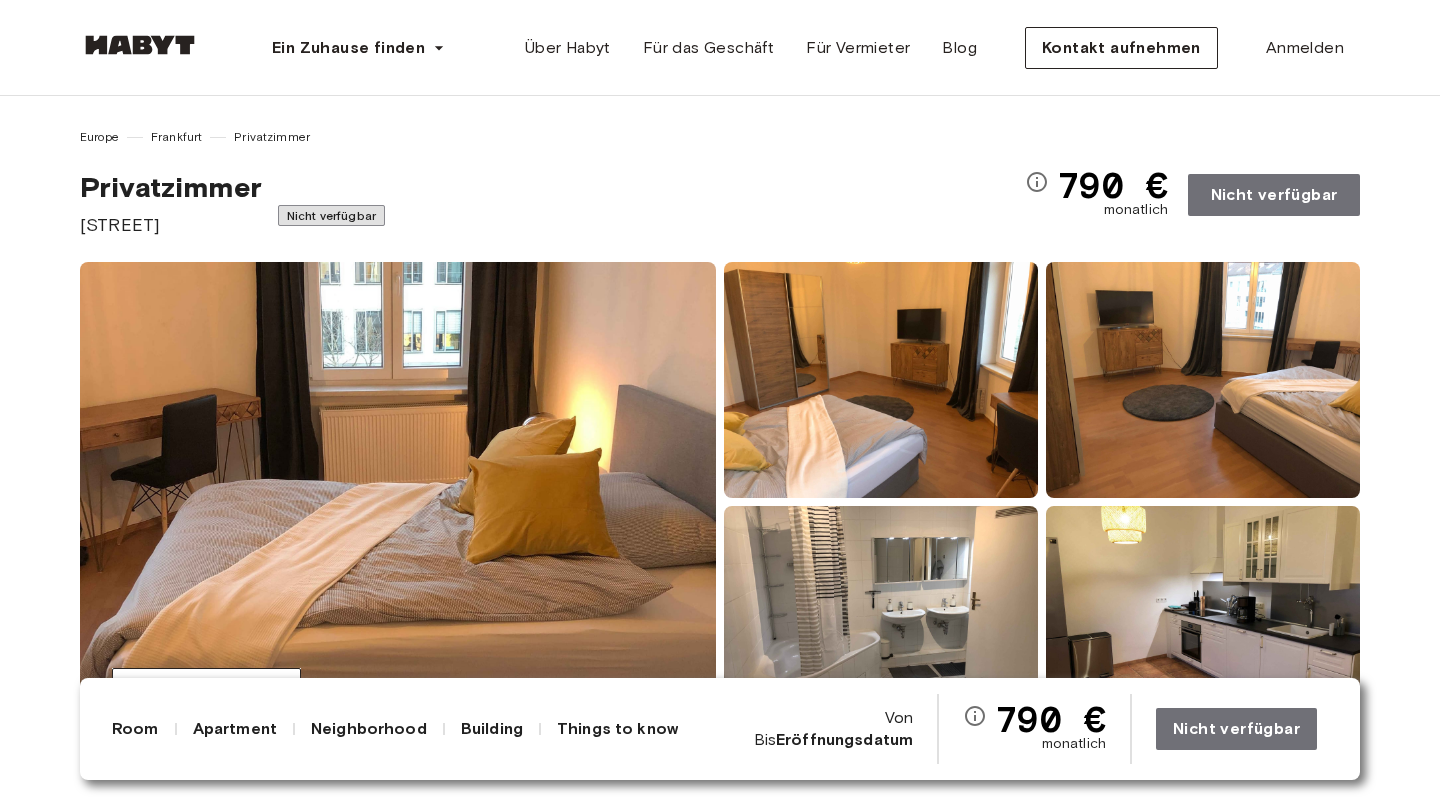 scroll, scrollTop: 0, scrollLeft: 0, axis: both 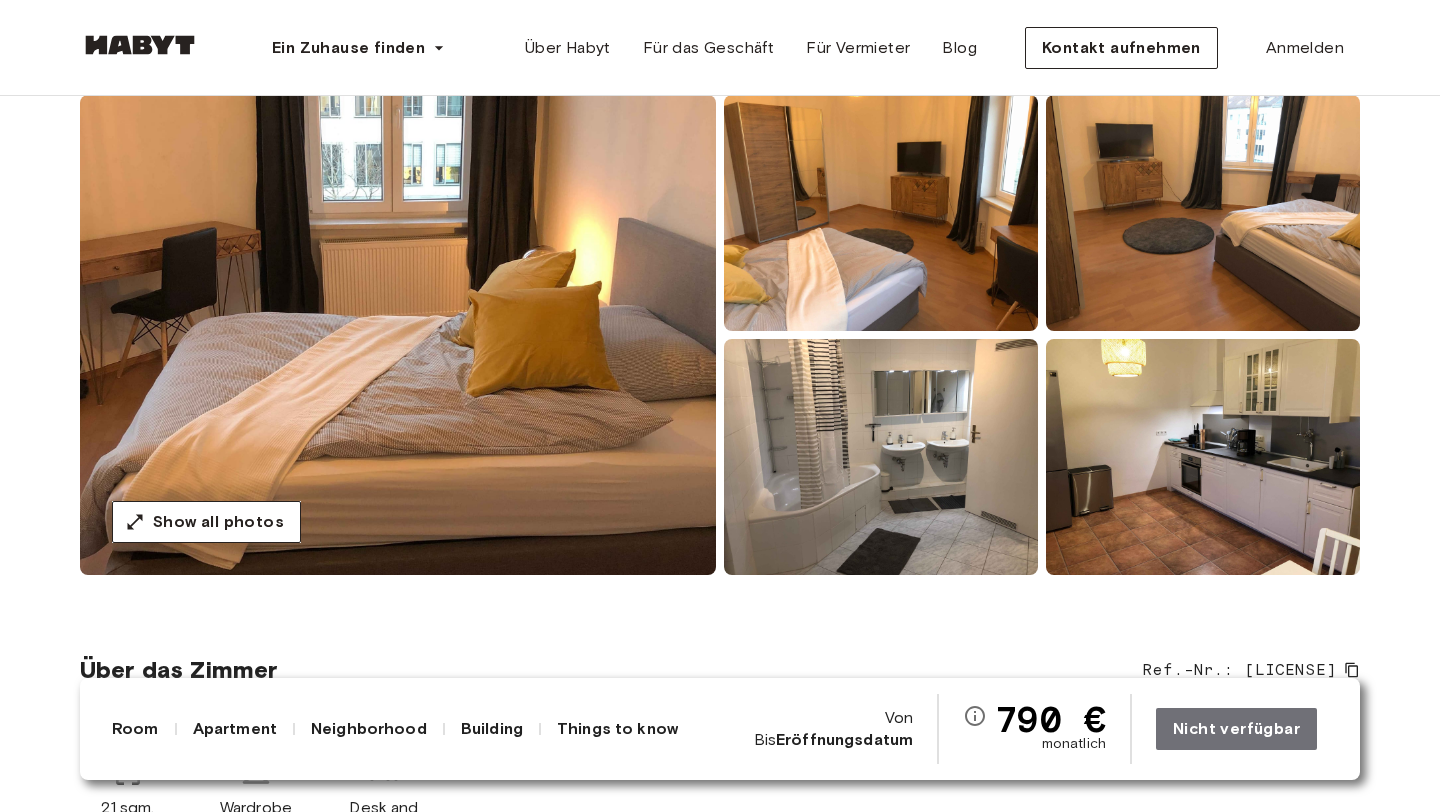click at bounding box center (398, 335) 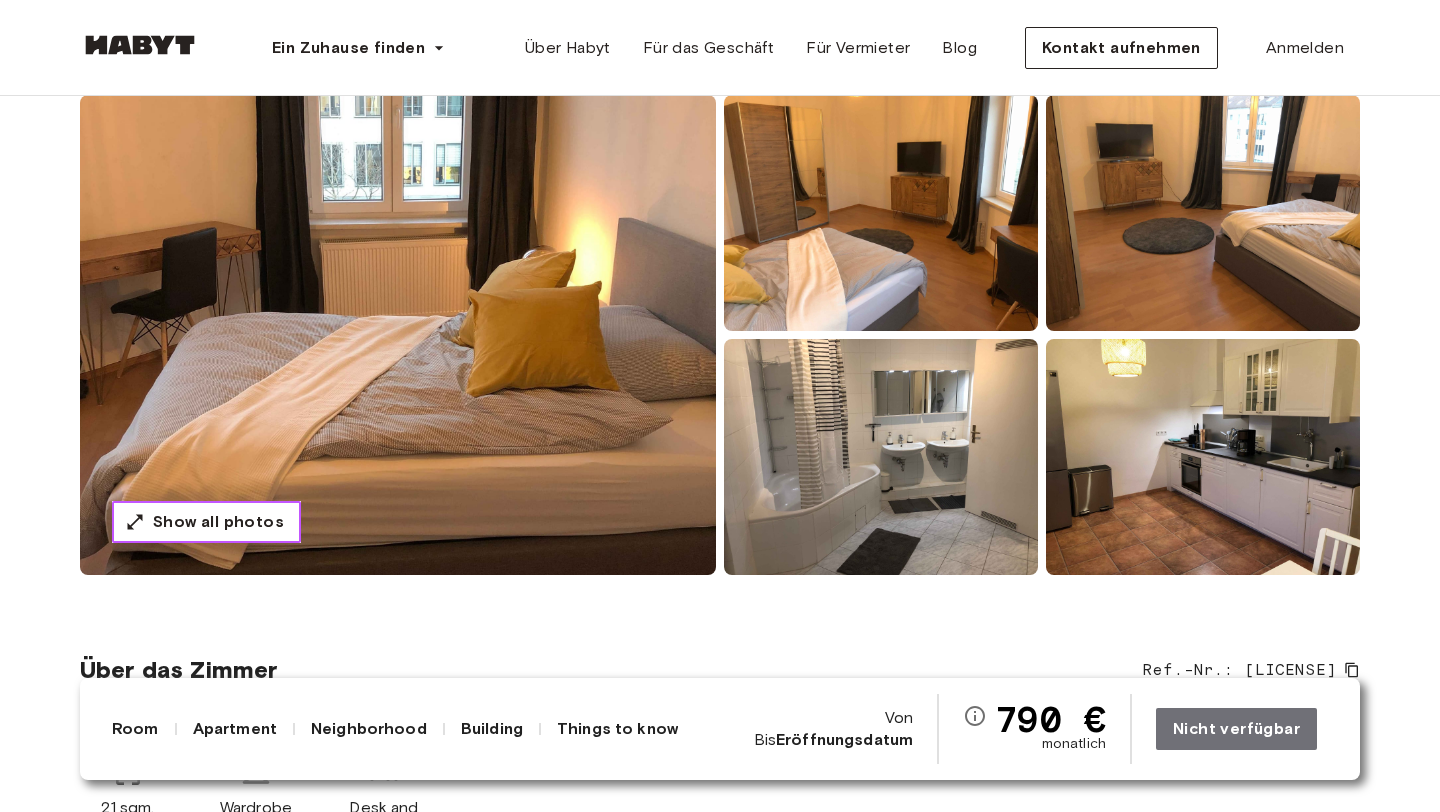 click on "Show all photos" at bounding box center (218, 522) 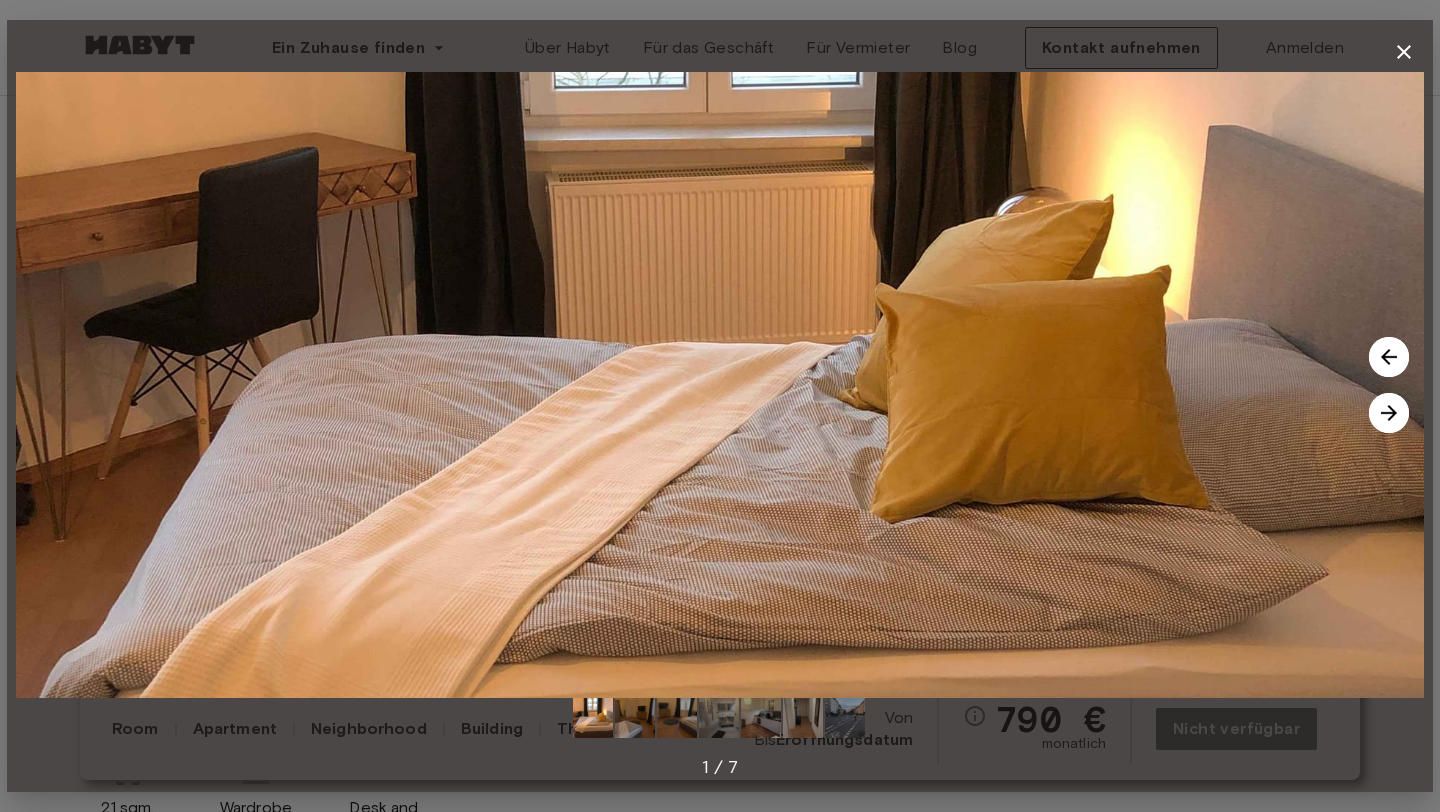 click at bounding box center (1389, 413) 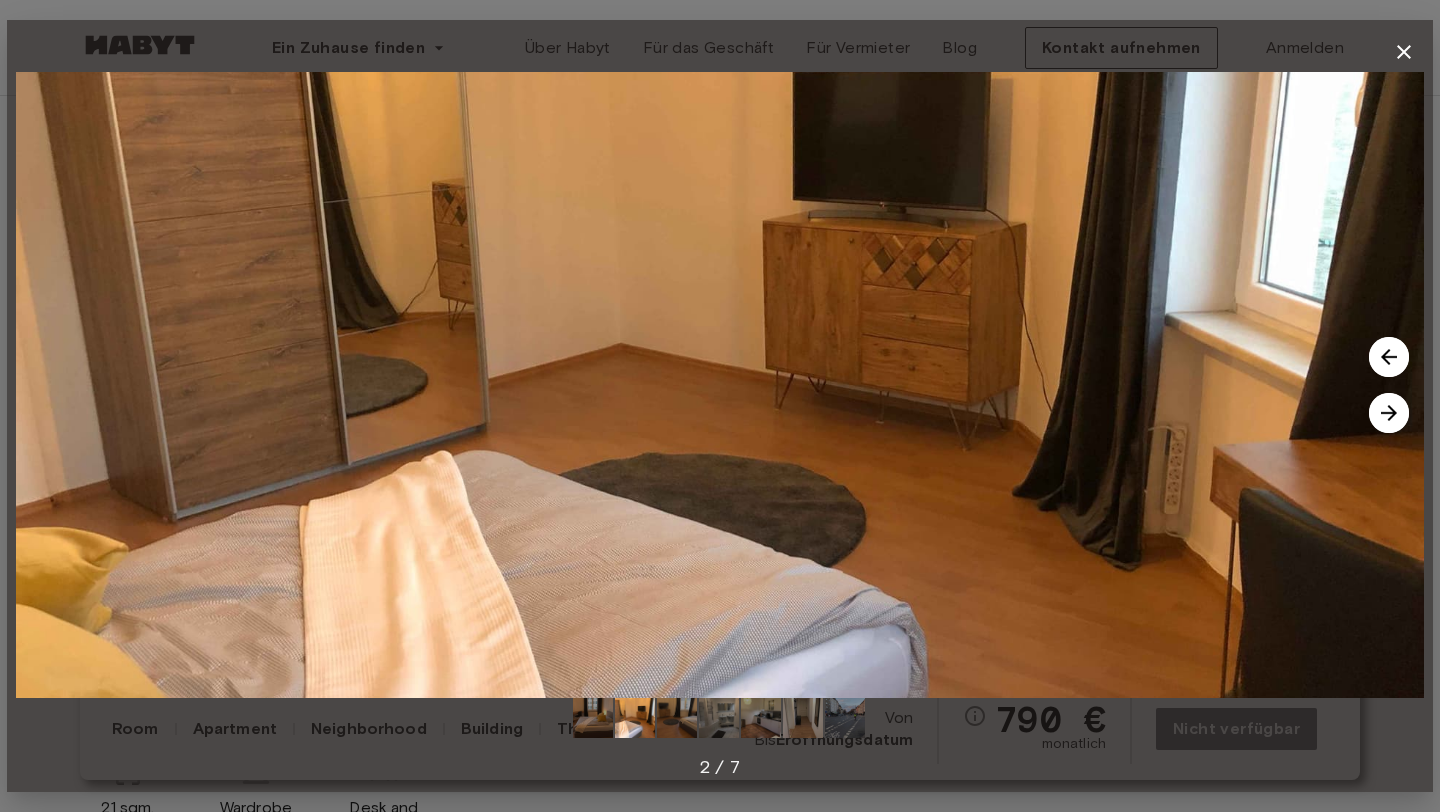 click at bounding box center [1389, 413] 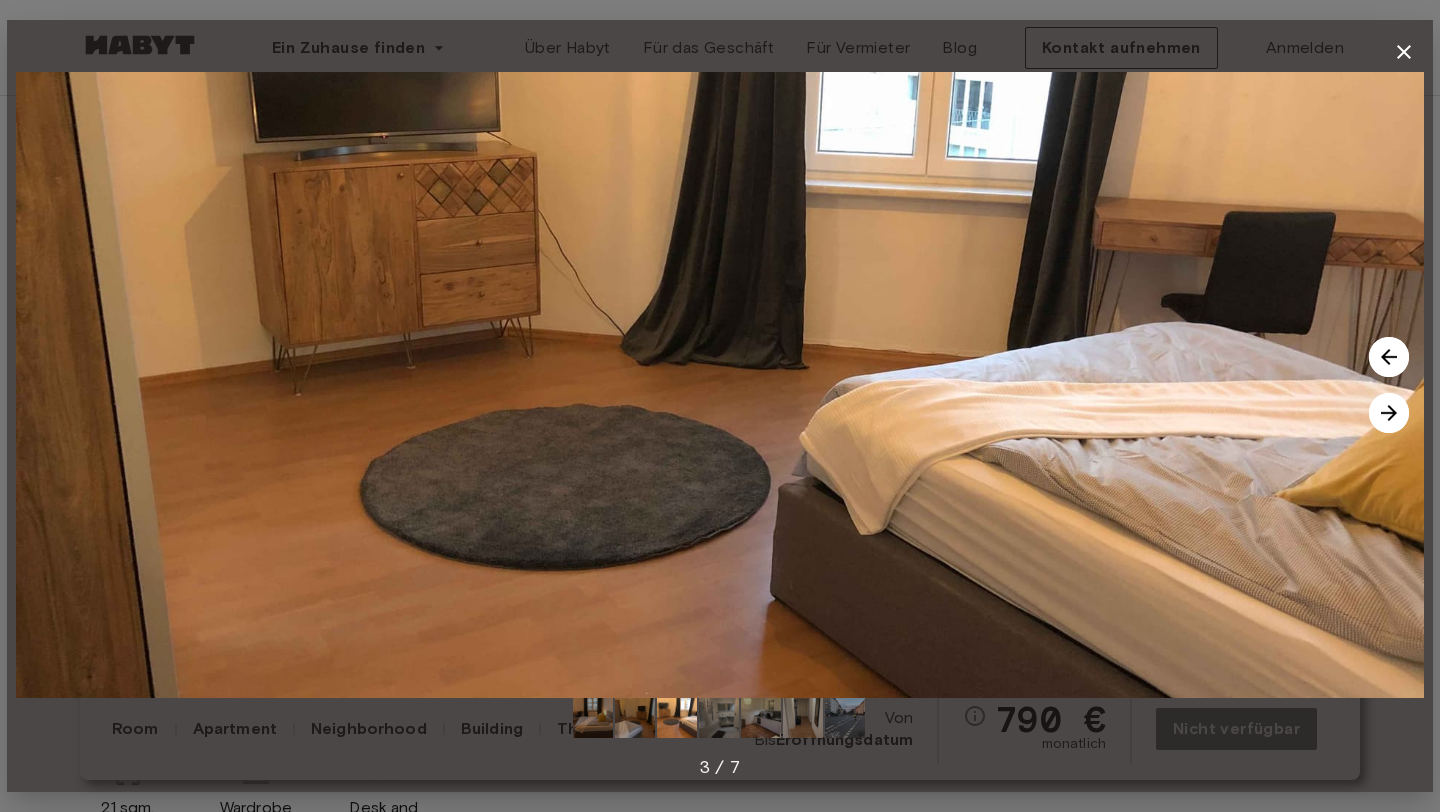 click at bounding box center (1389, 413) 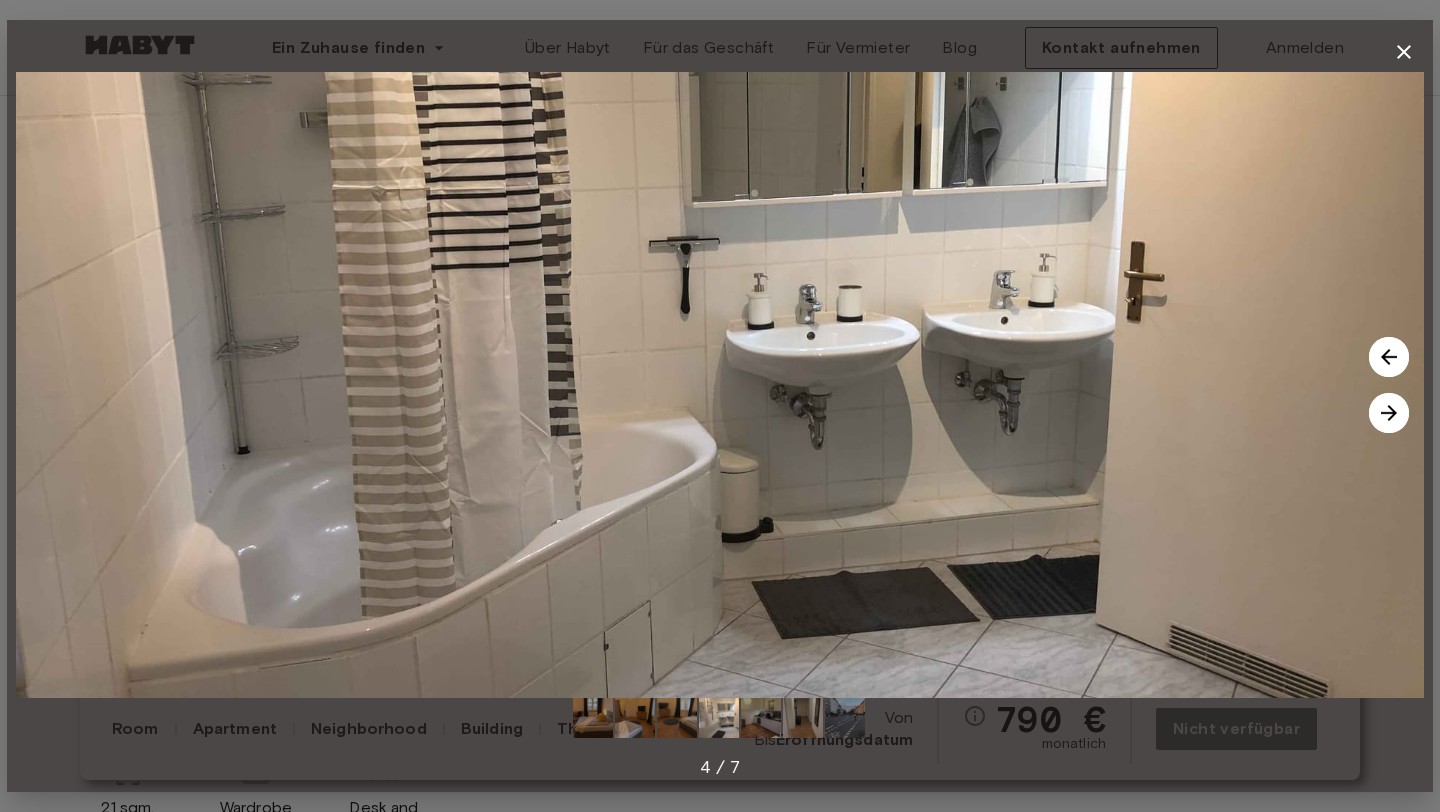 click at bounding box center [1389, 413] 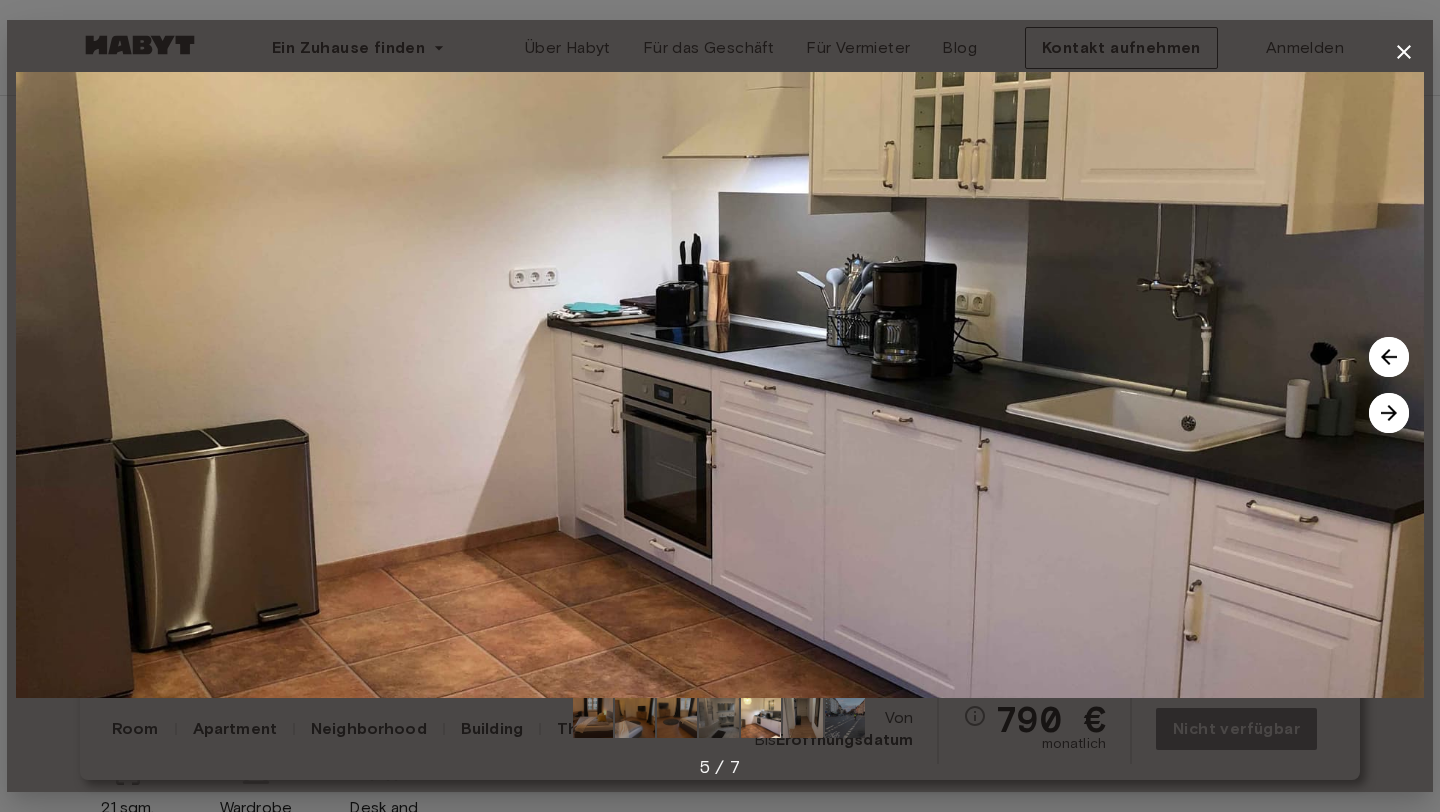 click at bounding box center (1389, 413) 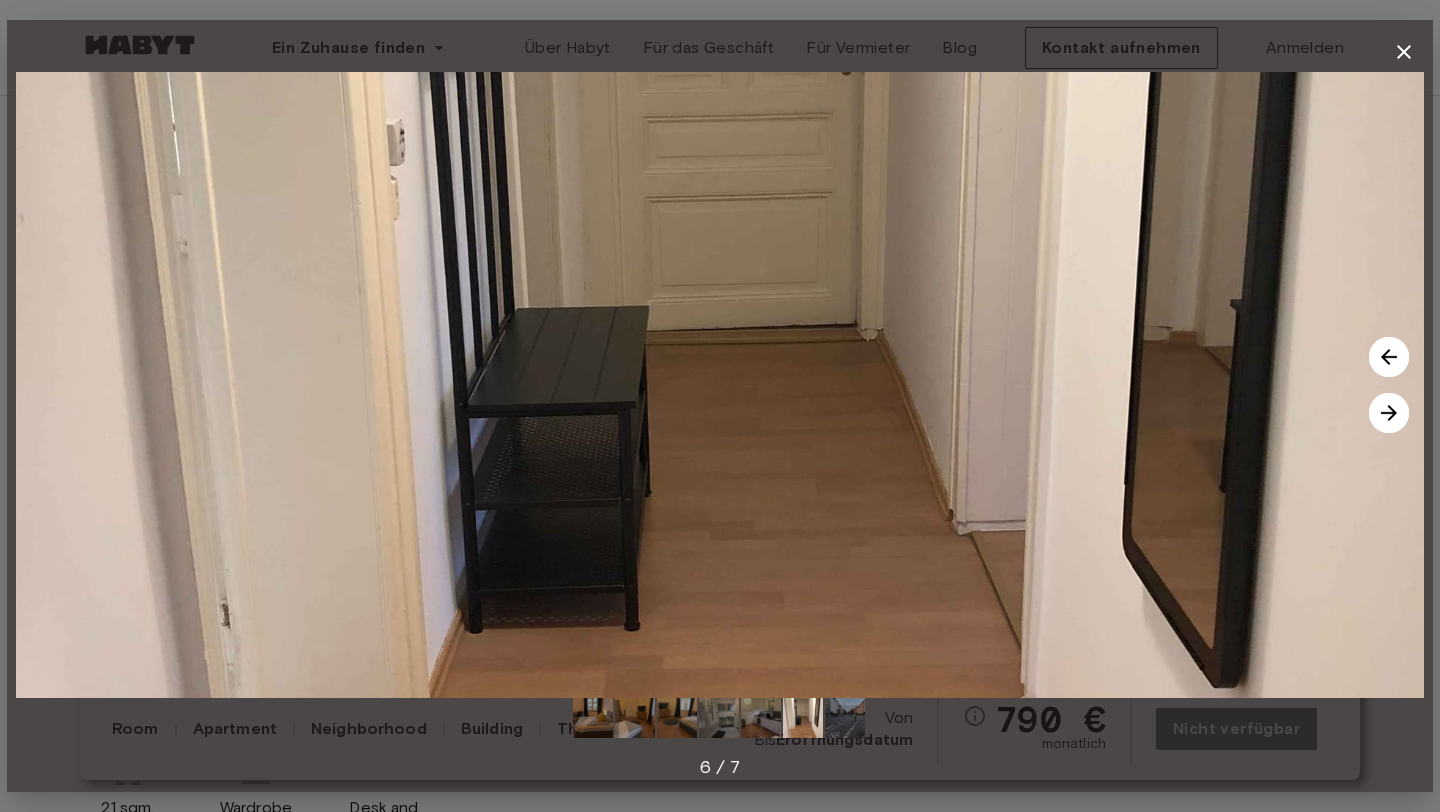 click at bounding box center [1389, 413] 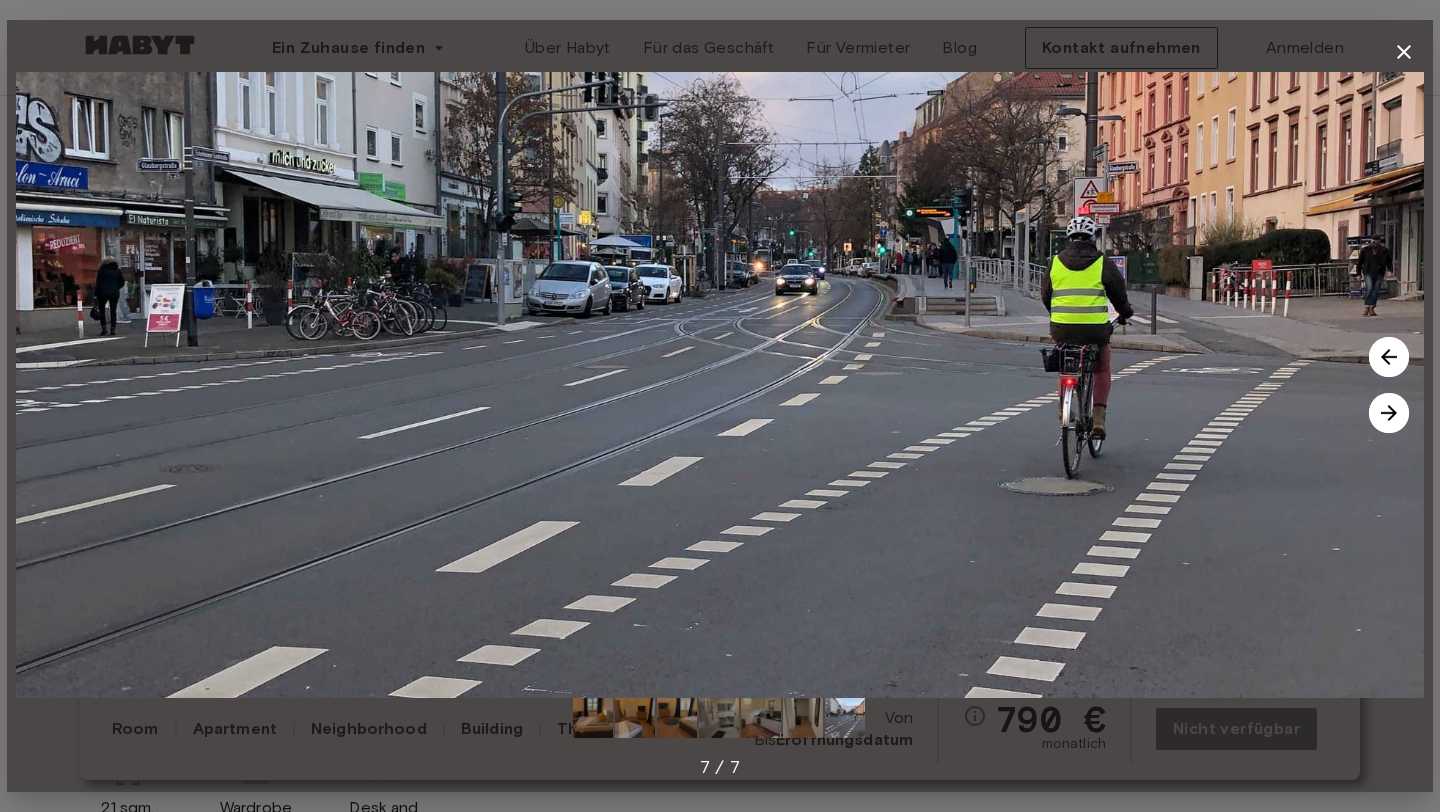 click at bounding box center [1389, 413] 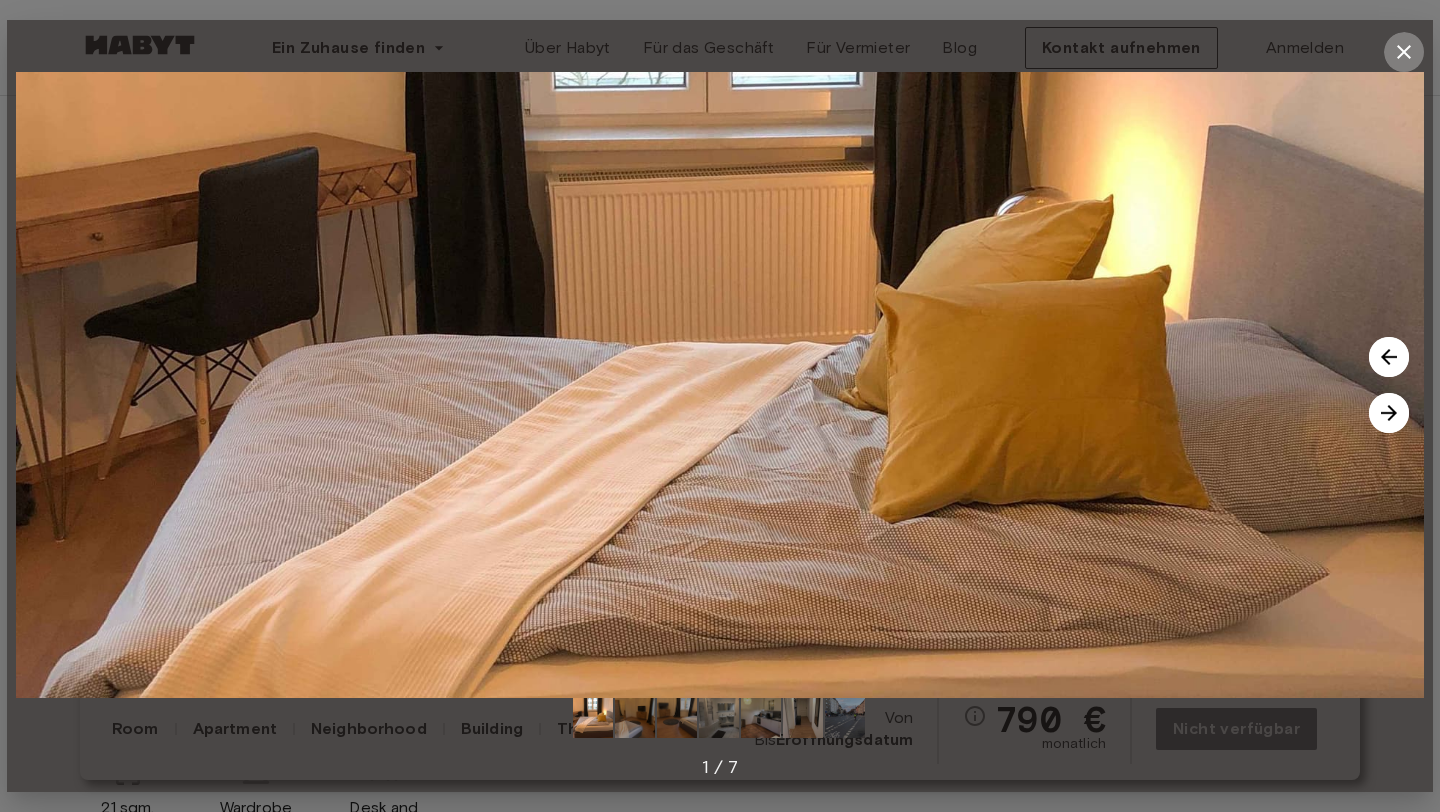 click 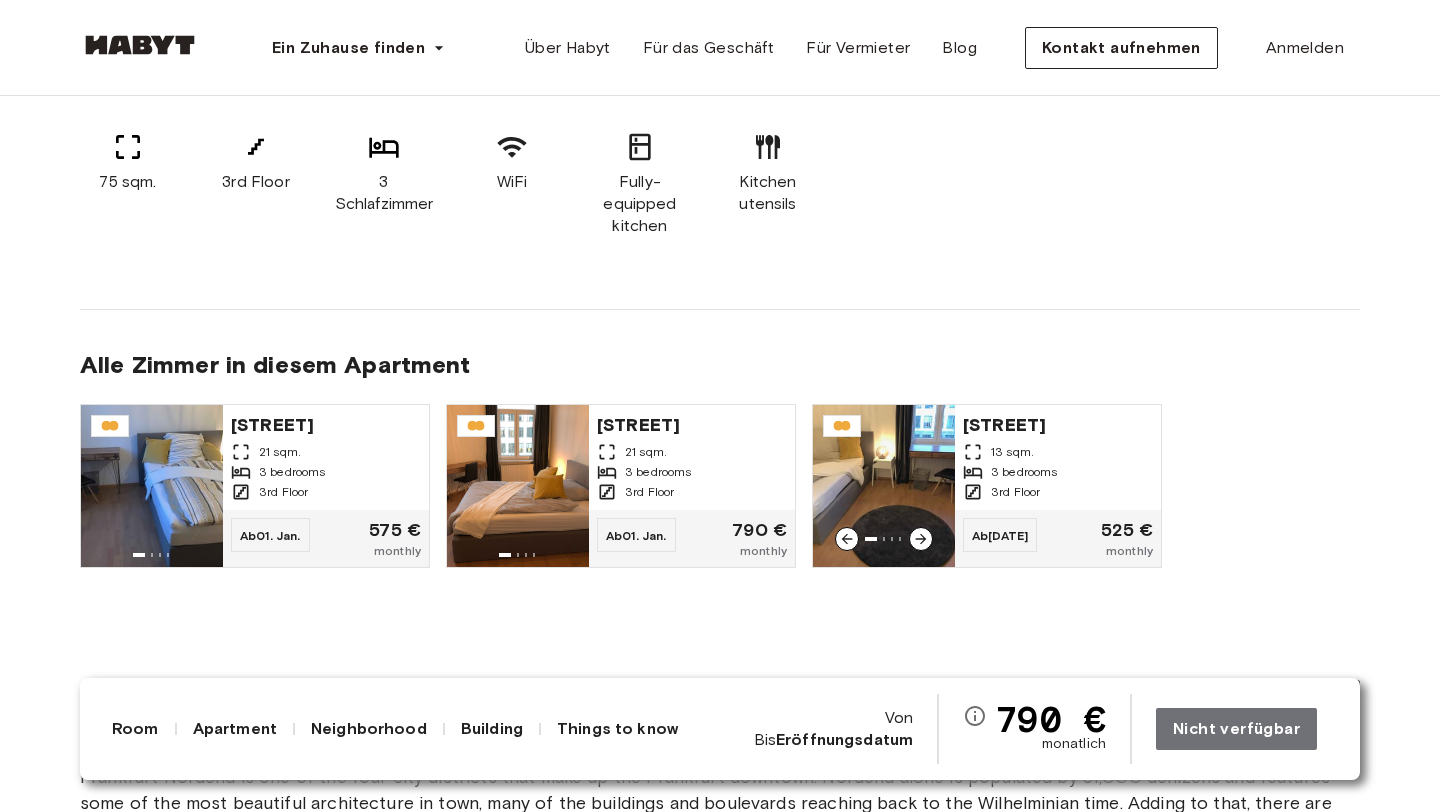 scroll, scrollTop: 1298, scrollLeft: 0, axis: vertical 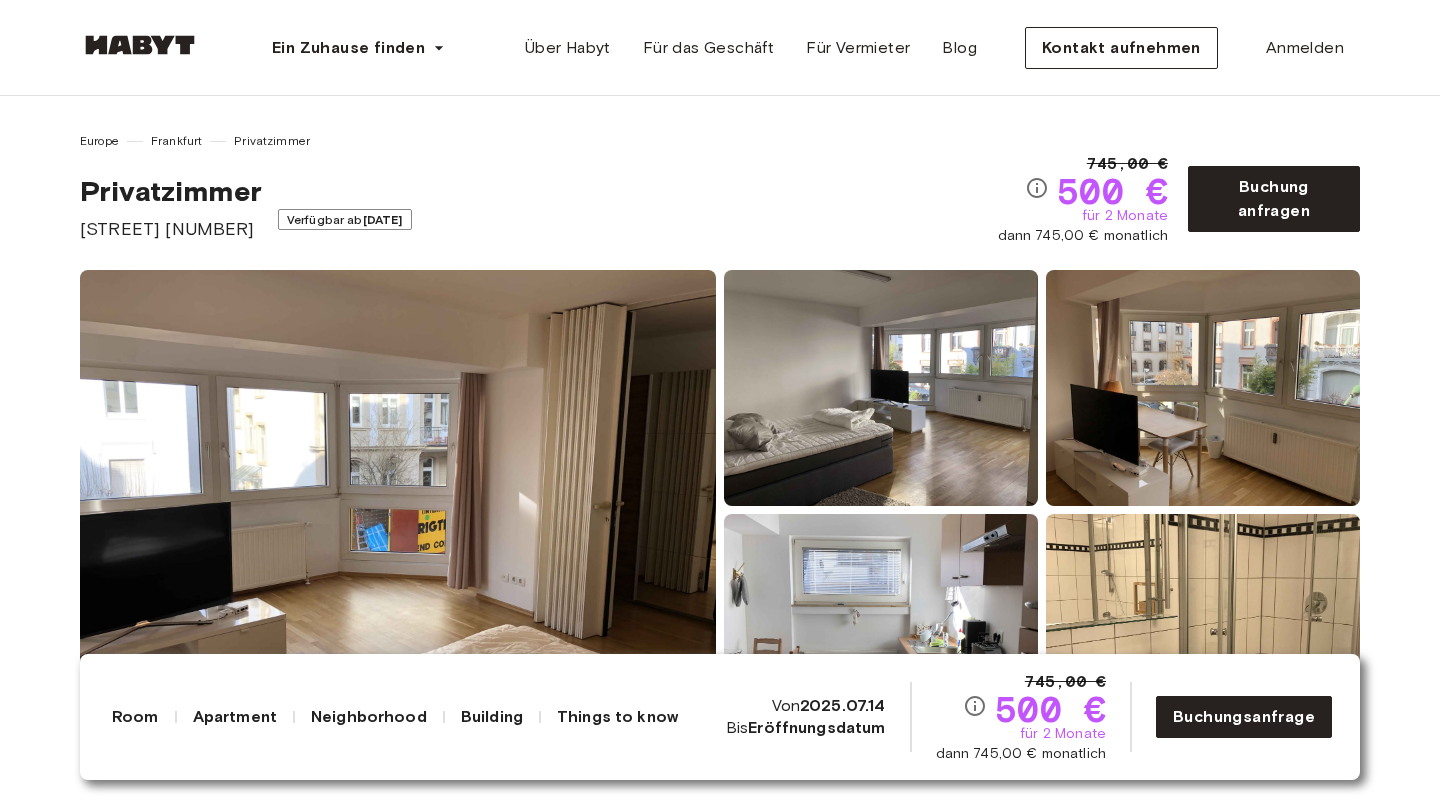 click at bounding box center [398, 510] 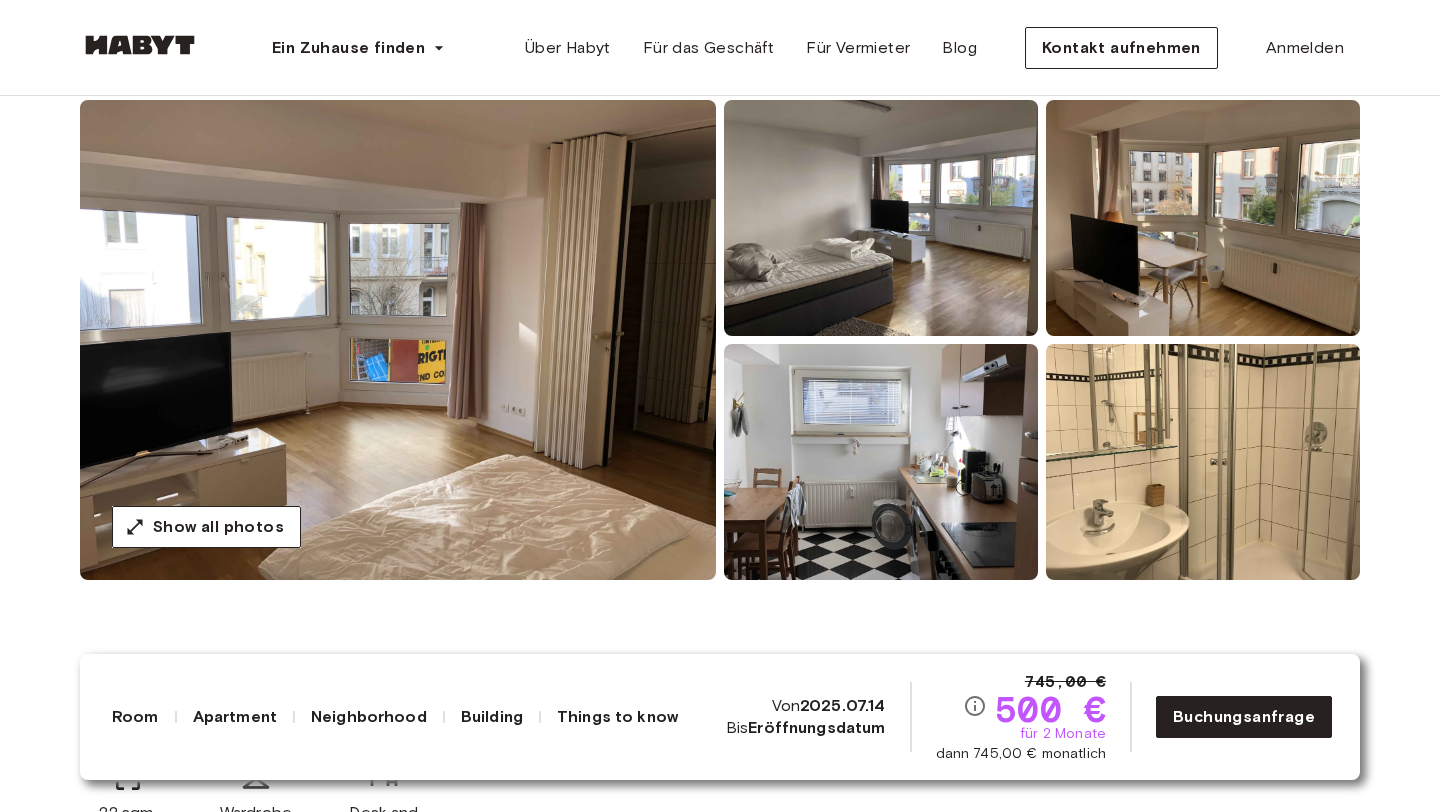 click at bounding box center [398, 340] 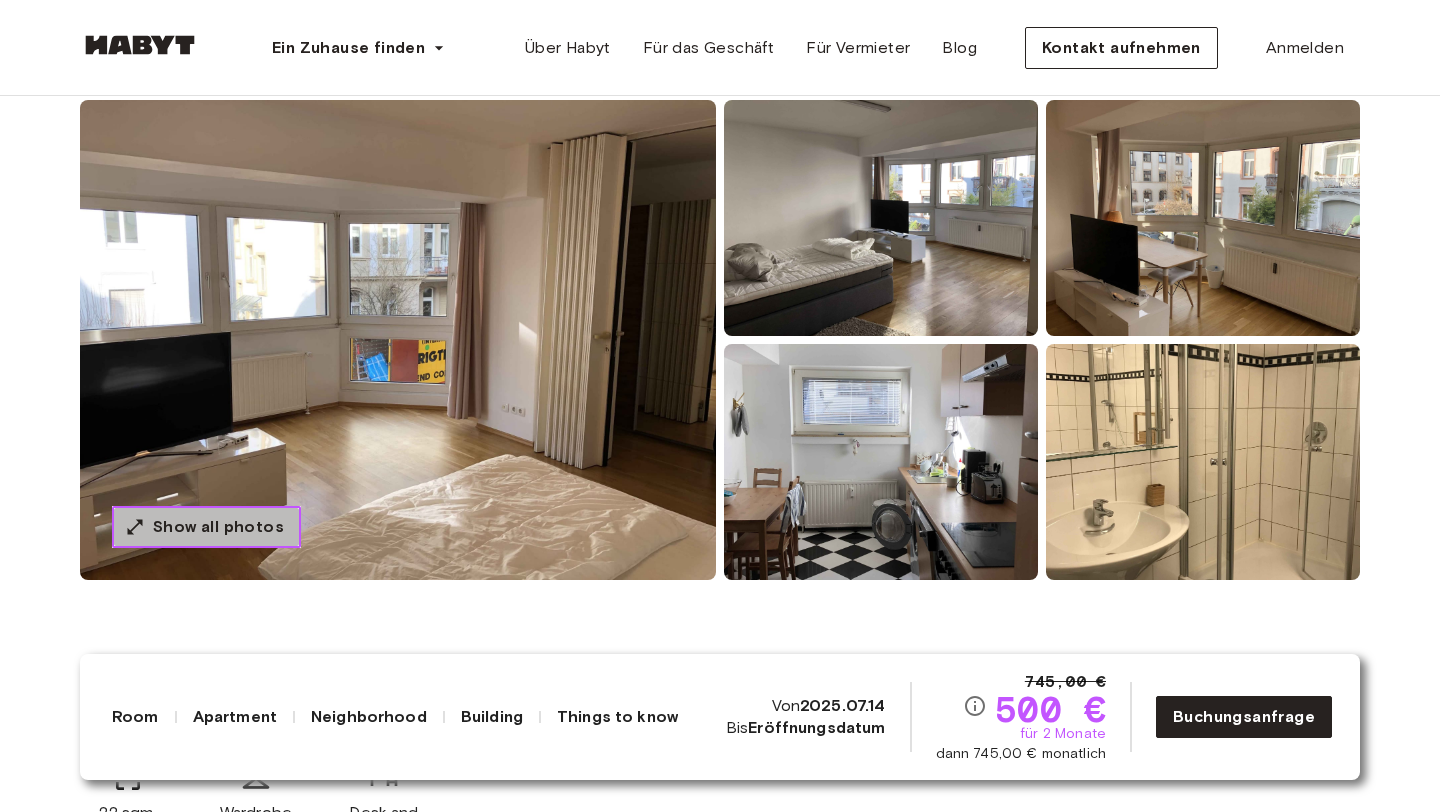 click on "Show all photos" at bounding box center (206, 527) 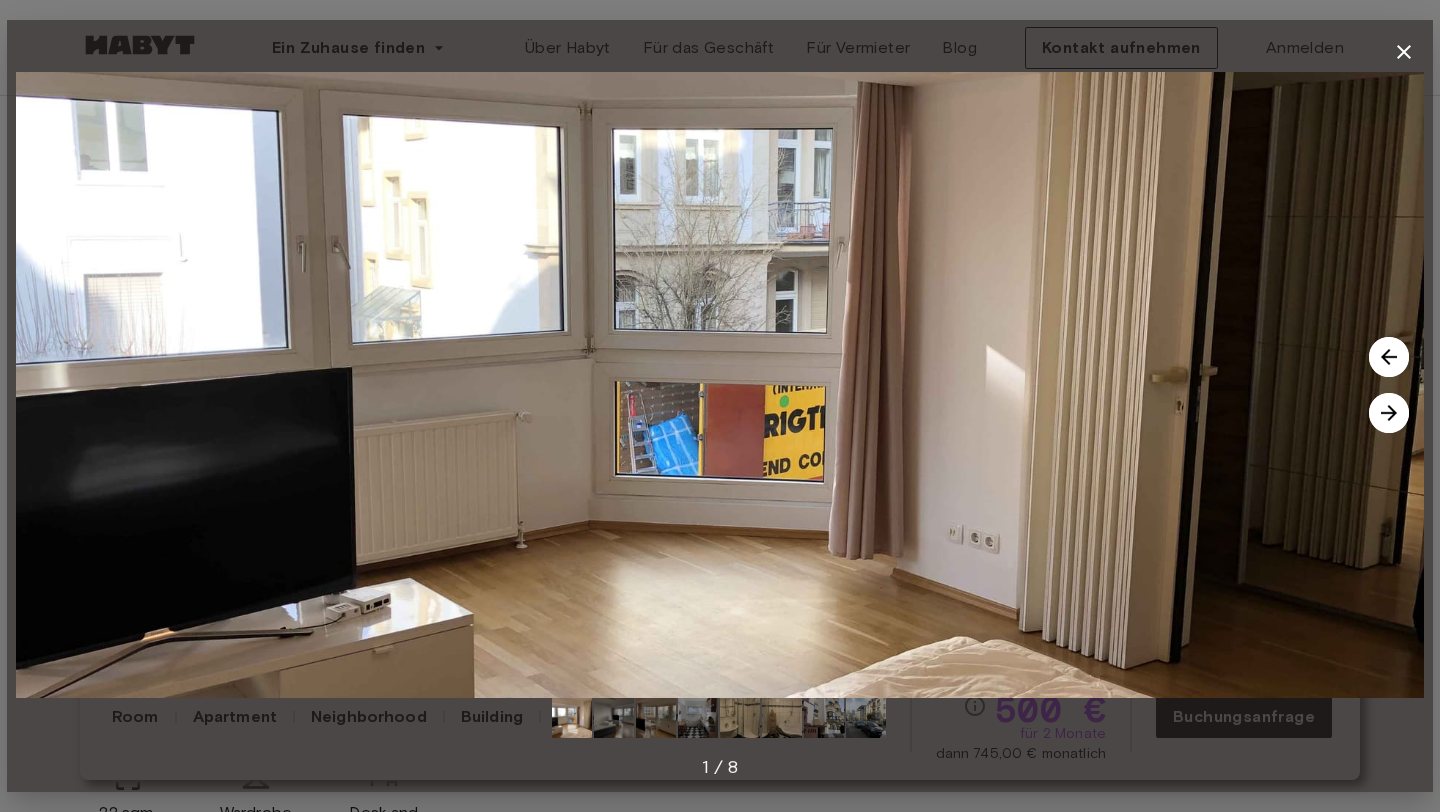 click at bounding box center (1389, 413) 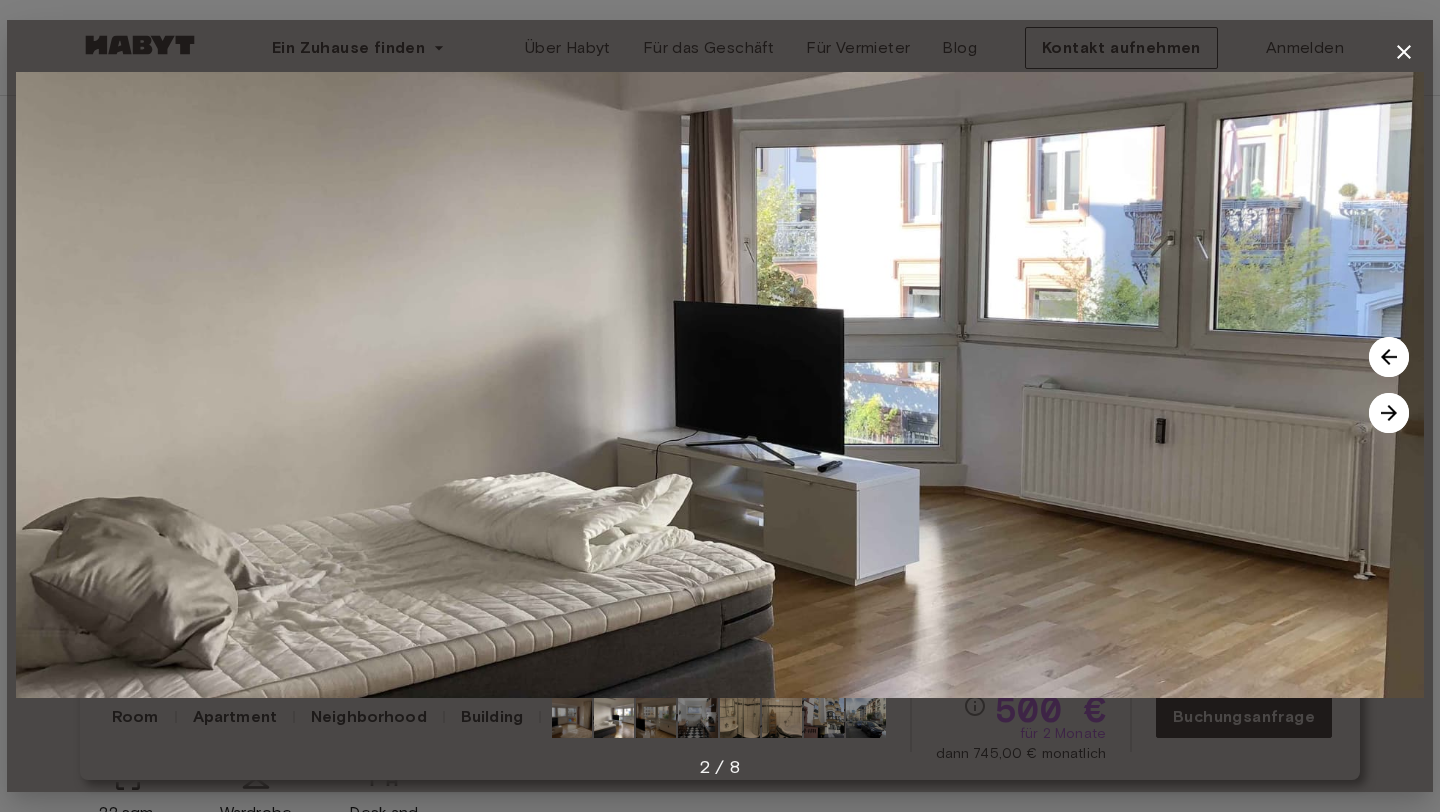 click at bounding box center [1389, 413] 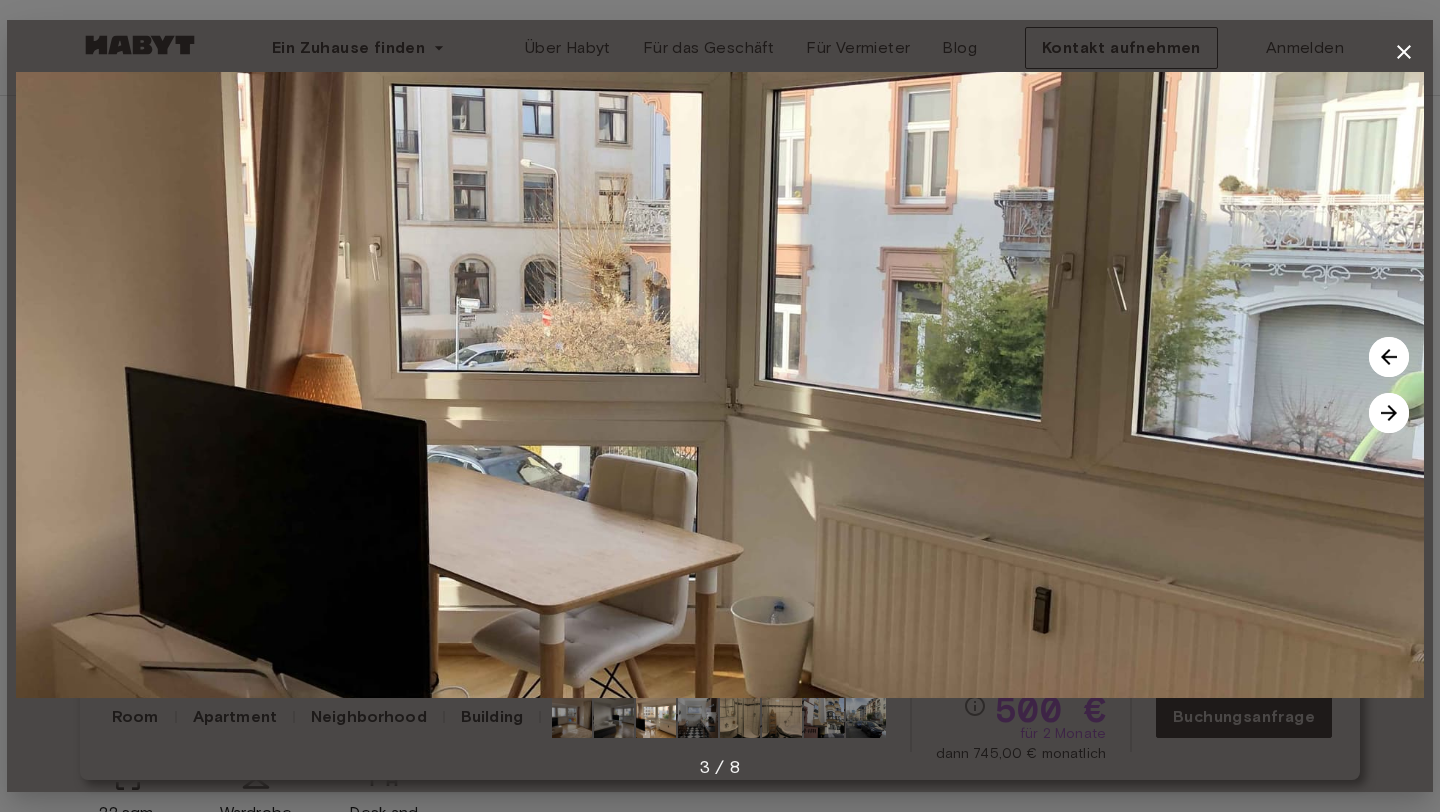 click at bounding box center (1389, 413) 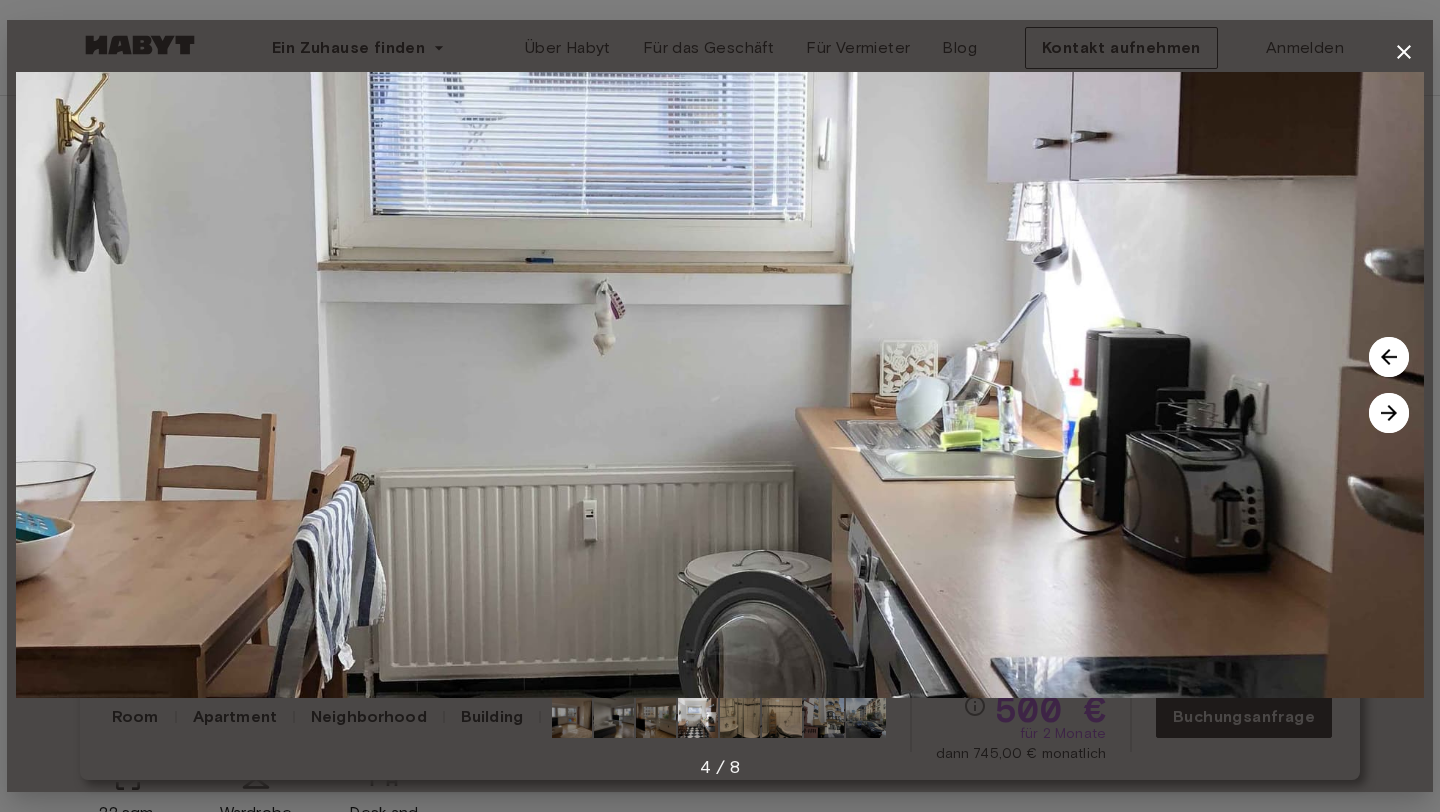click at bounding box center [1389, 413] 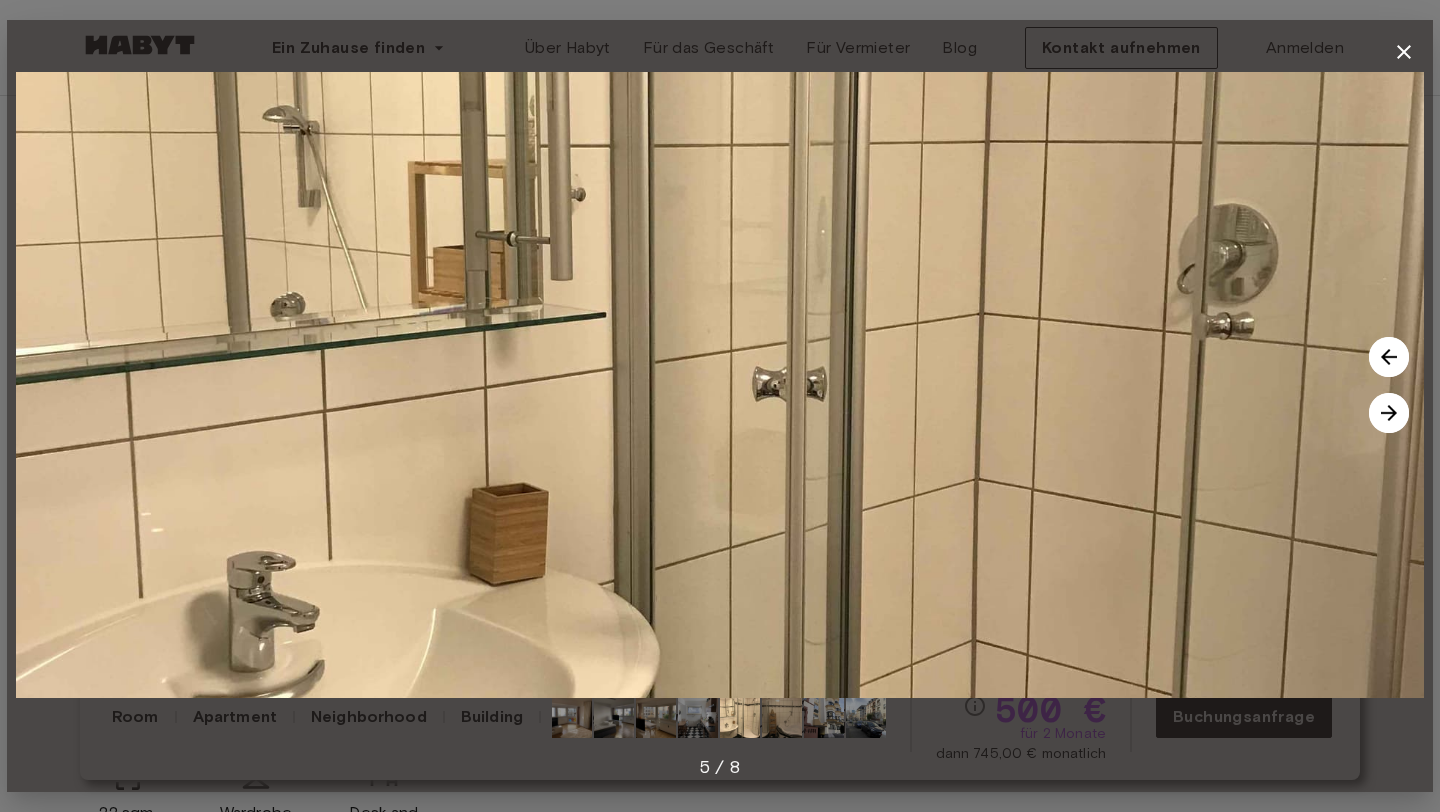 click at bounding box center [1389, 413] 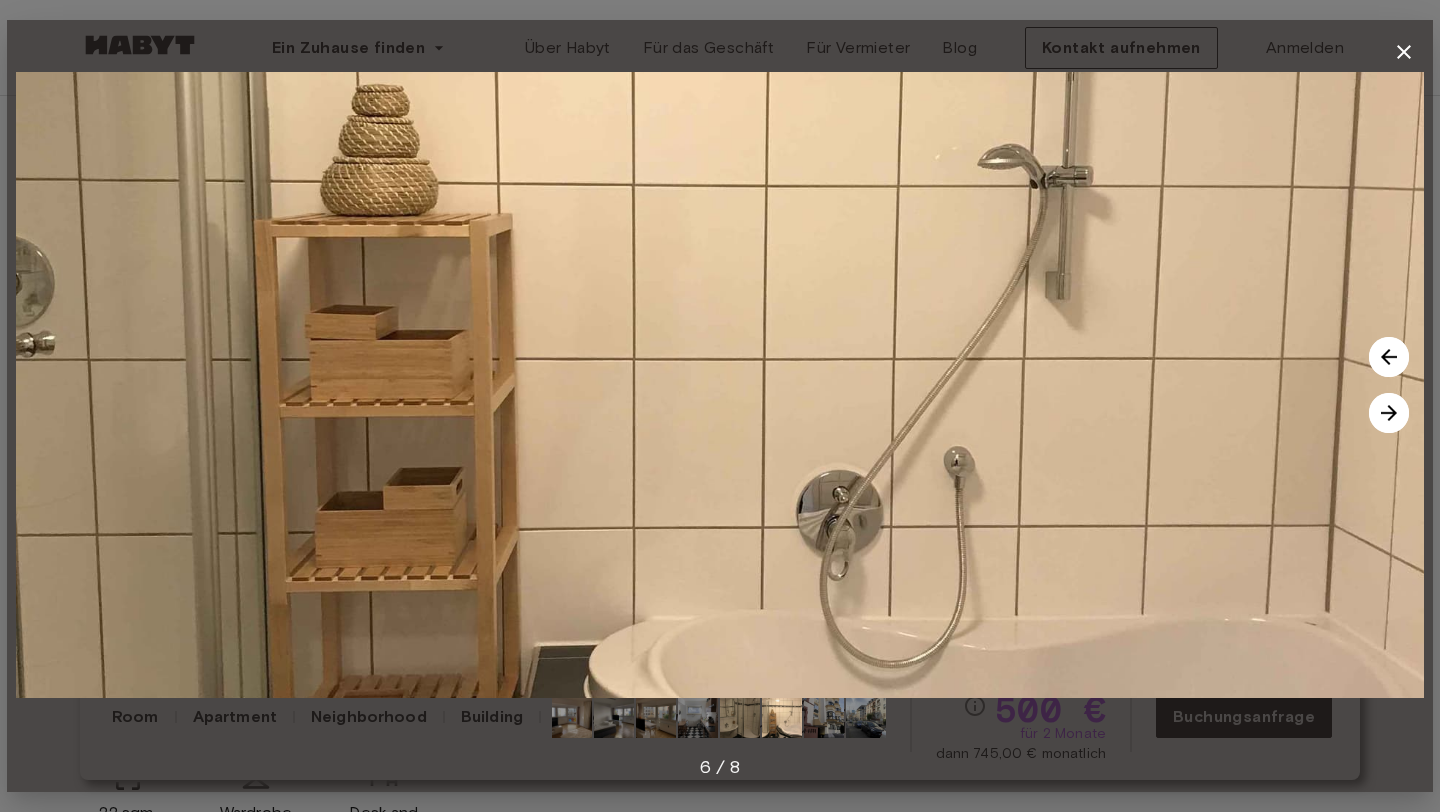 click at bounding box center [1389, 413] 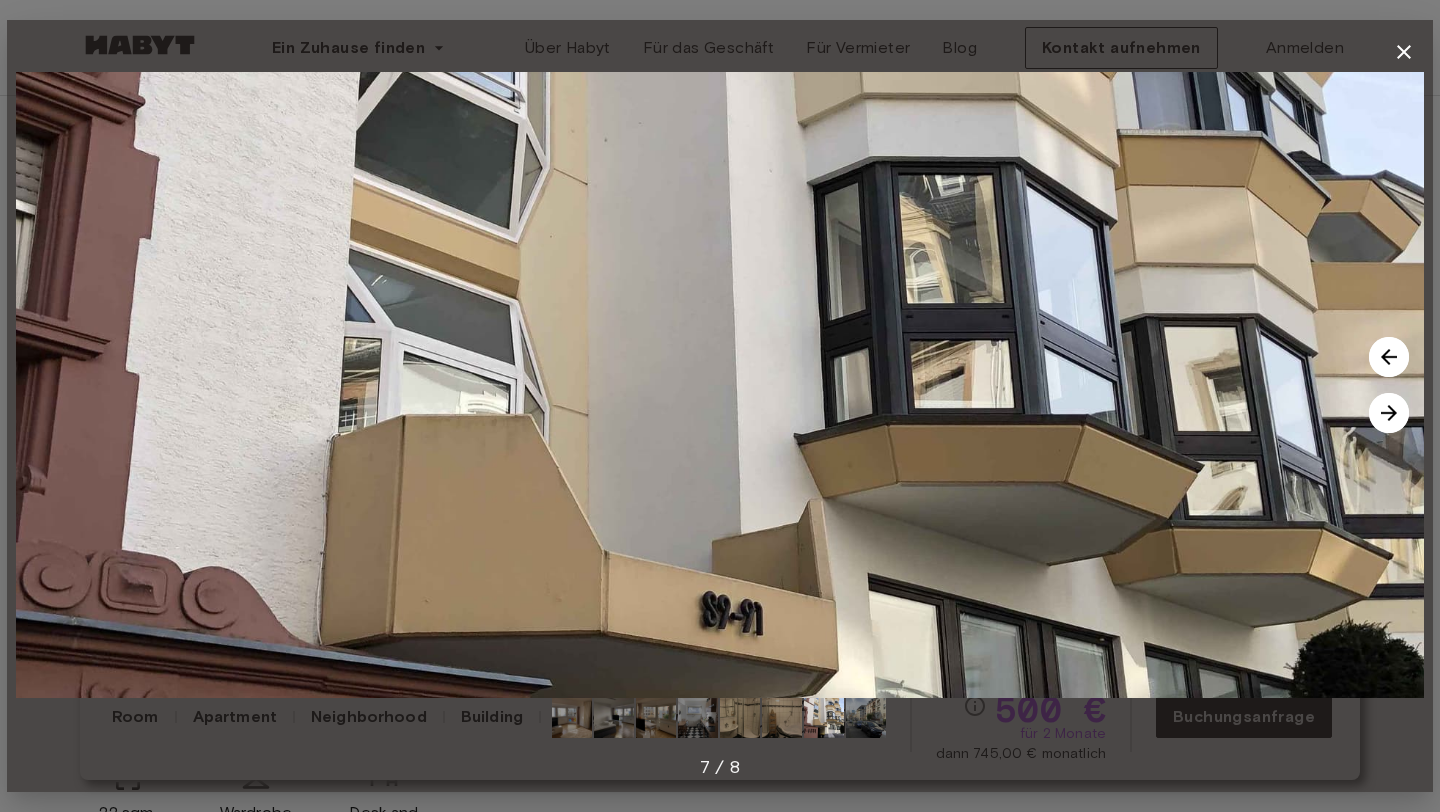 click at bounding box center (1389, 413) 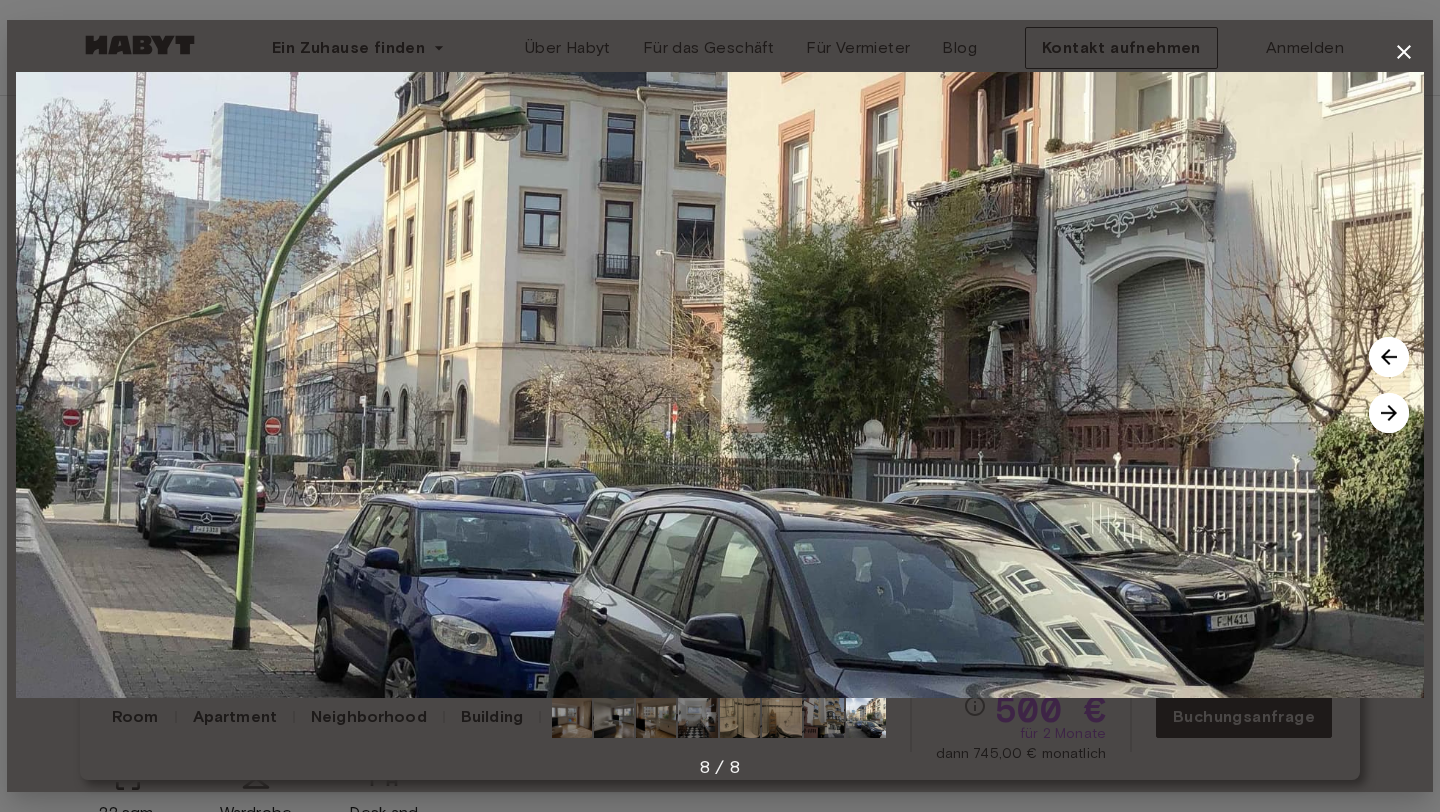 click at bounding box center (1389, 413) 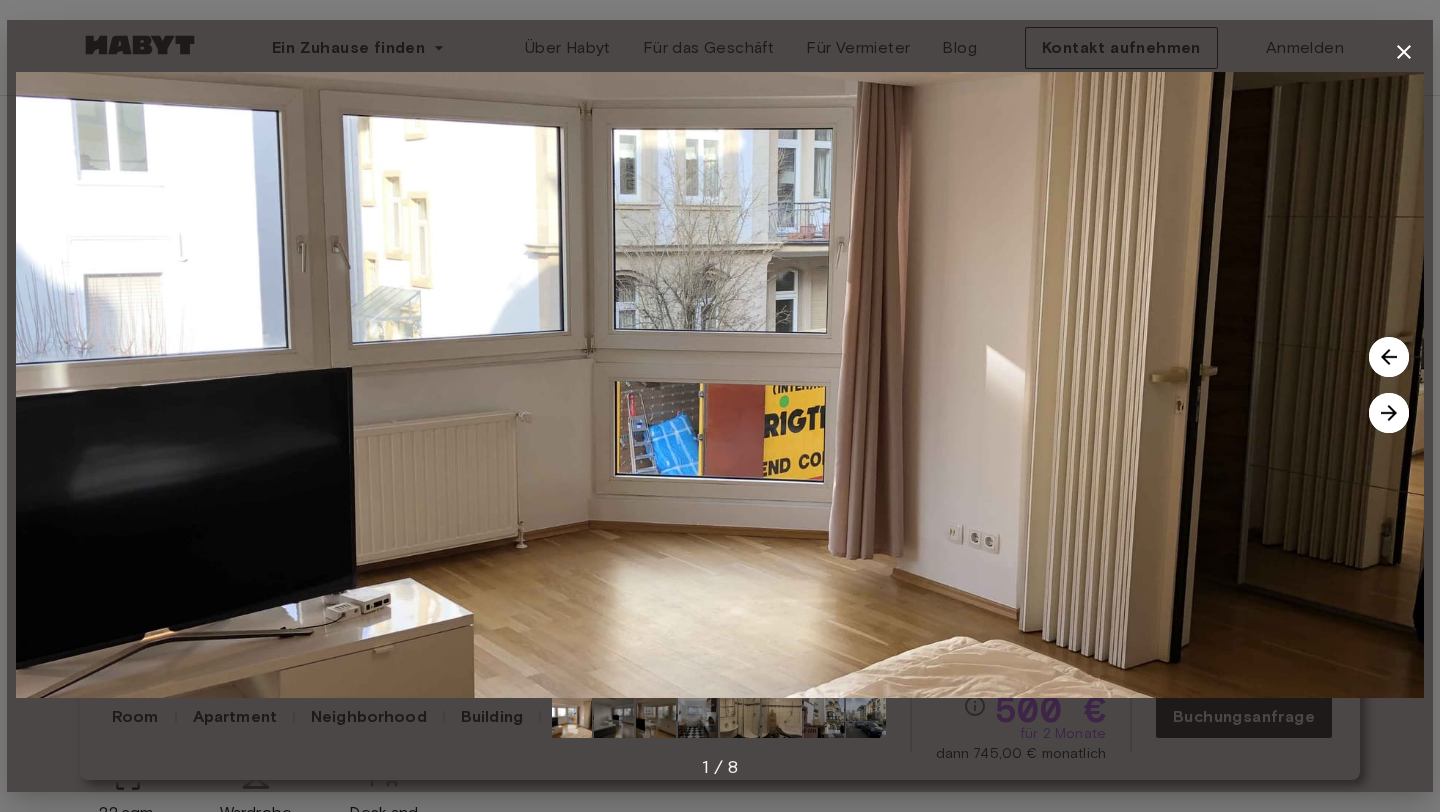click at bounding box center (1389, 413) 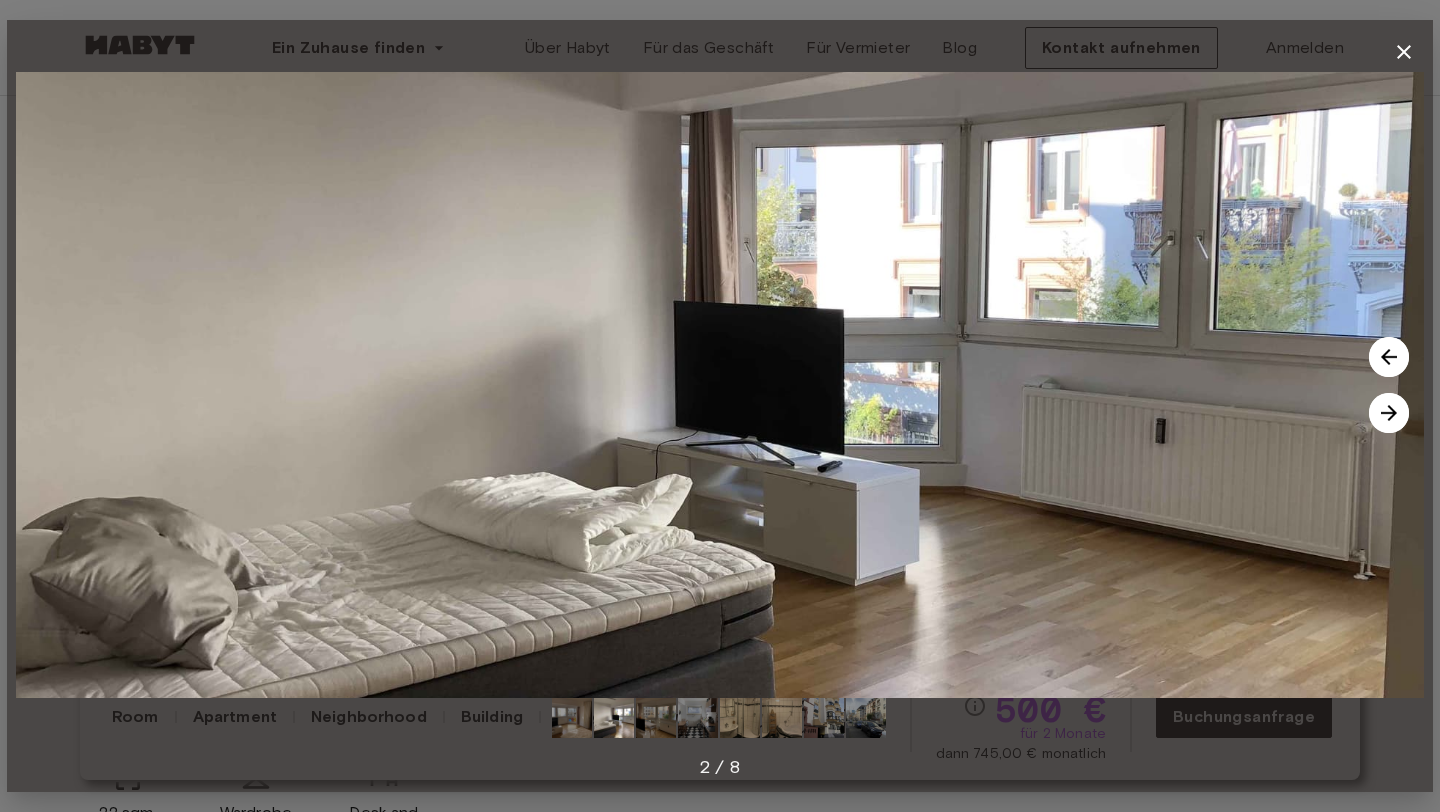click at bounding box center [1389, 413] 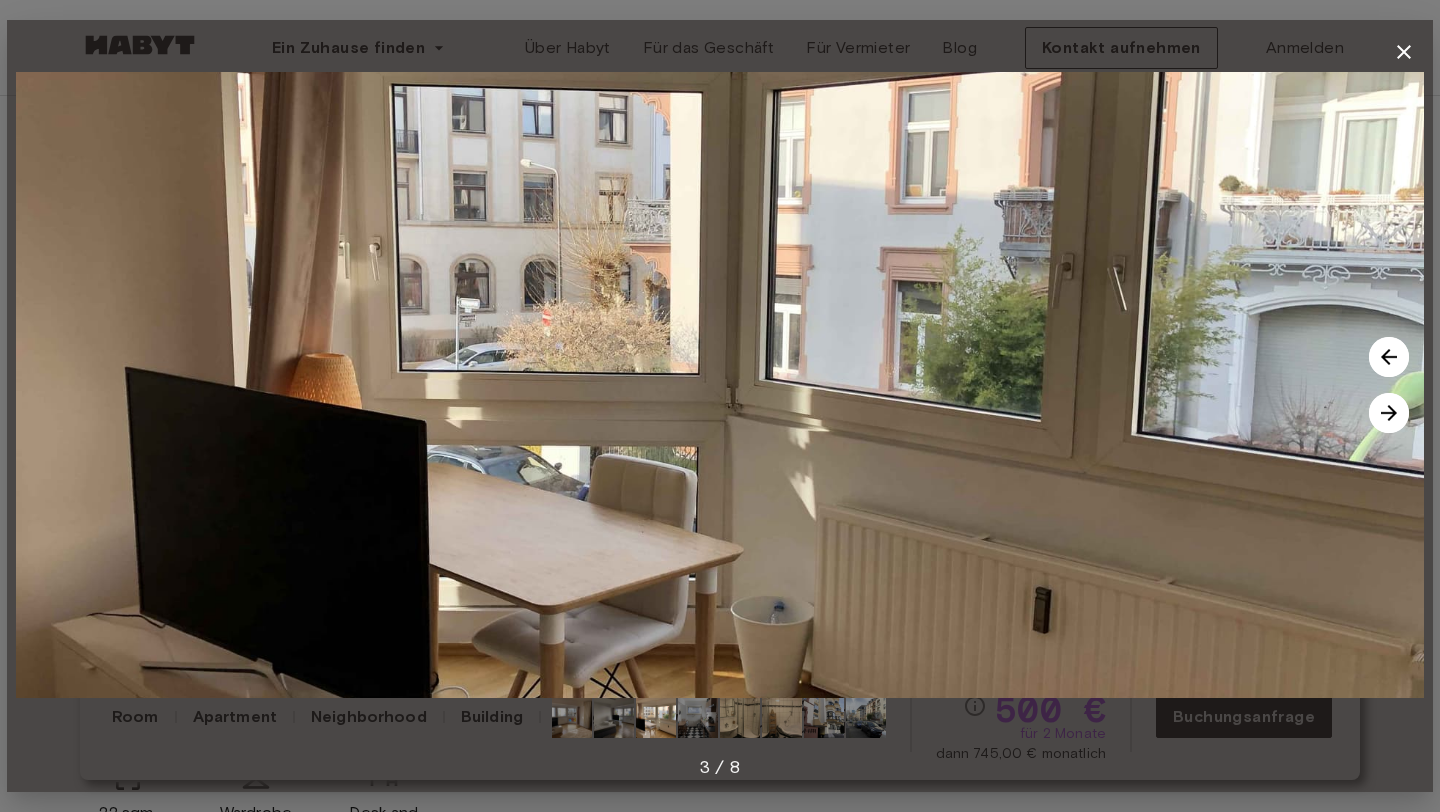 click at bounding box center (1389, 413) 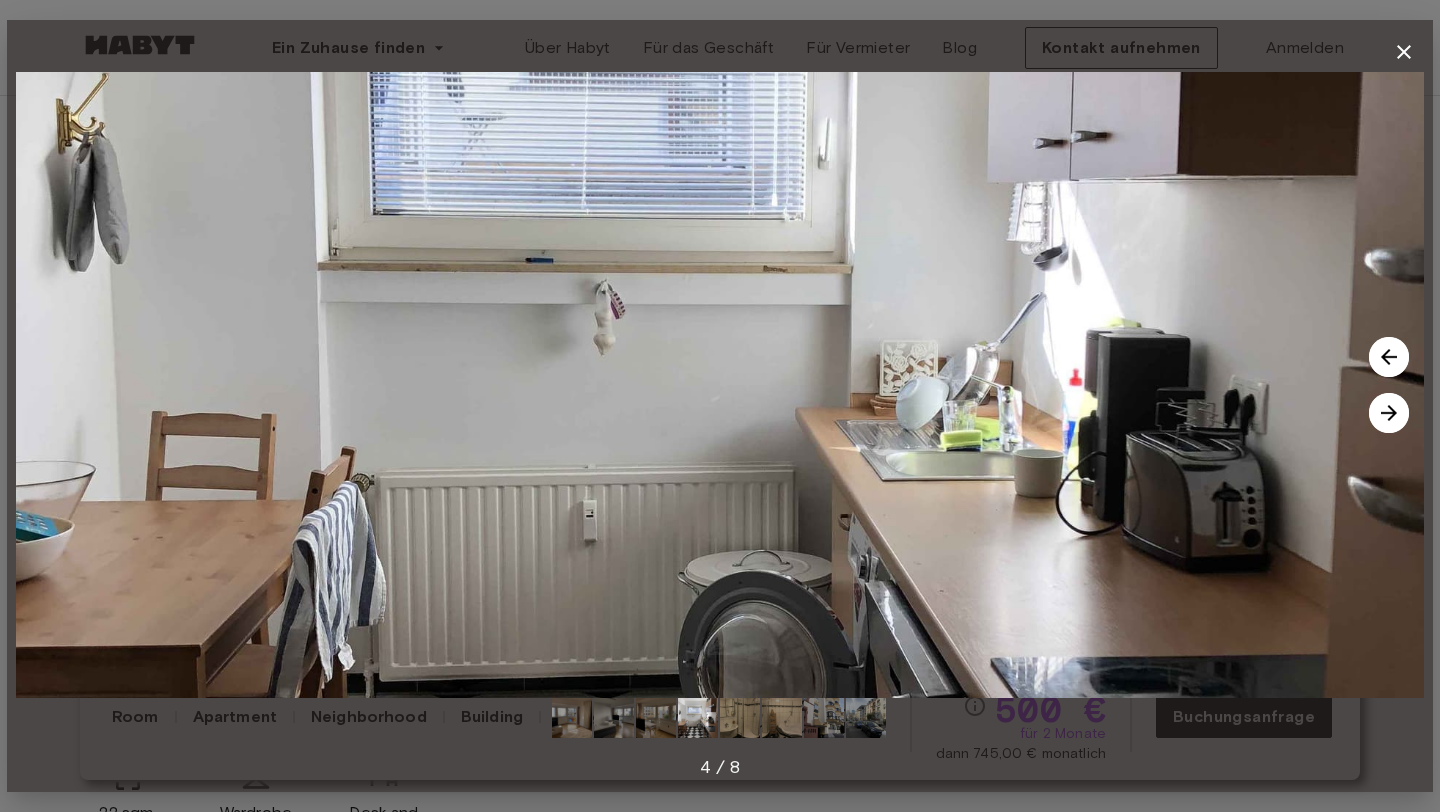 click 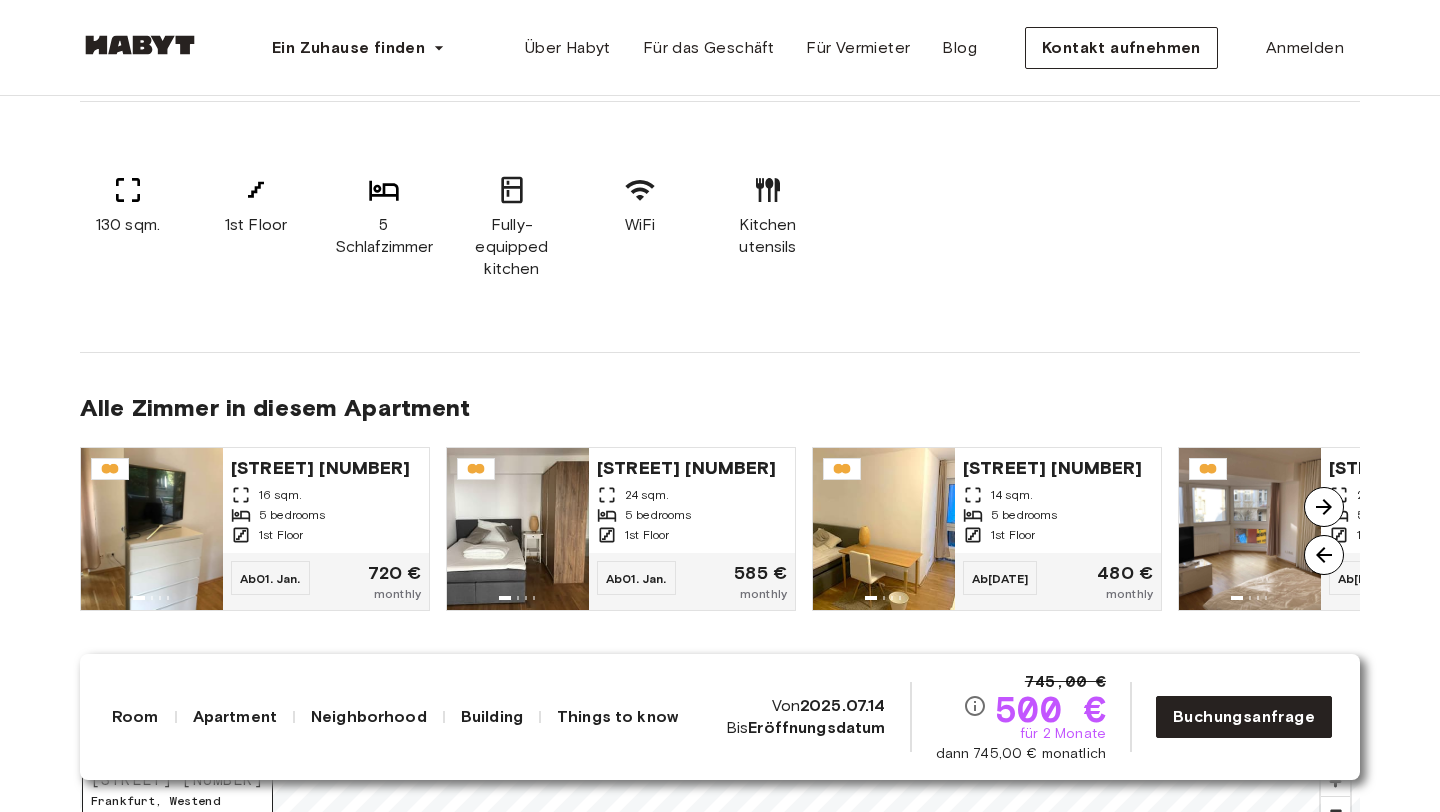 scroll, scrollTop: 1257, scrollLeft: 0, axis: vertical 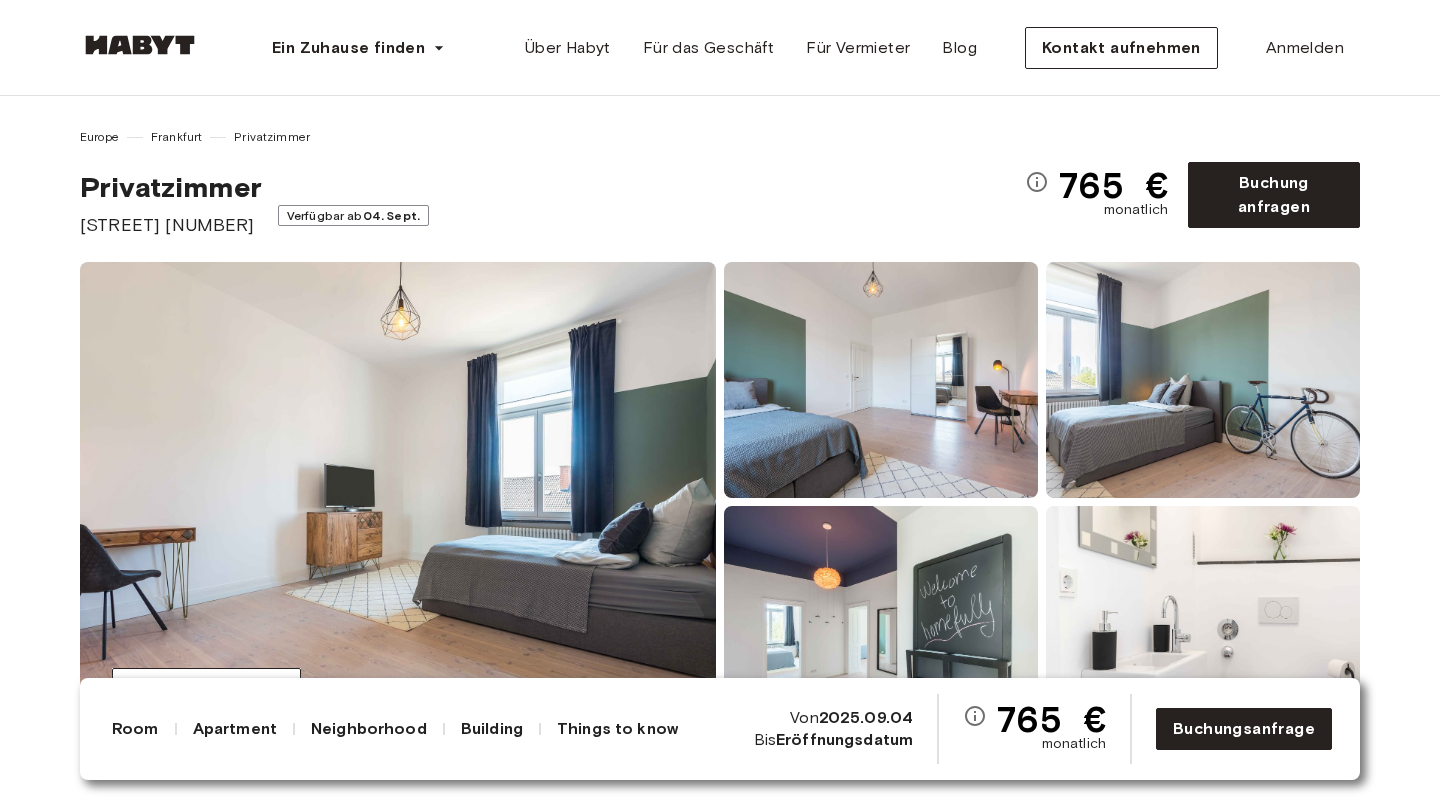 click at bounding box center [1203, 380] 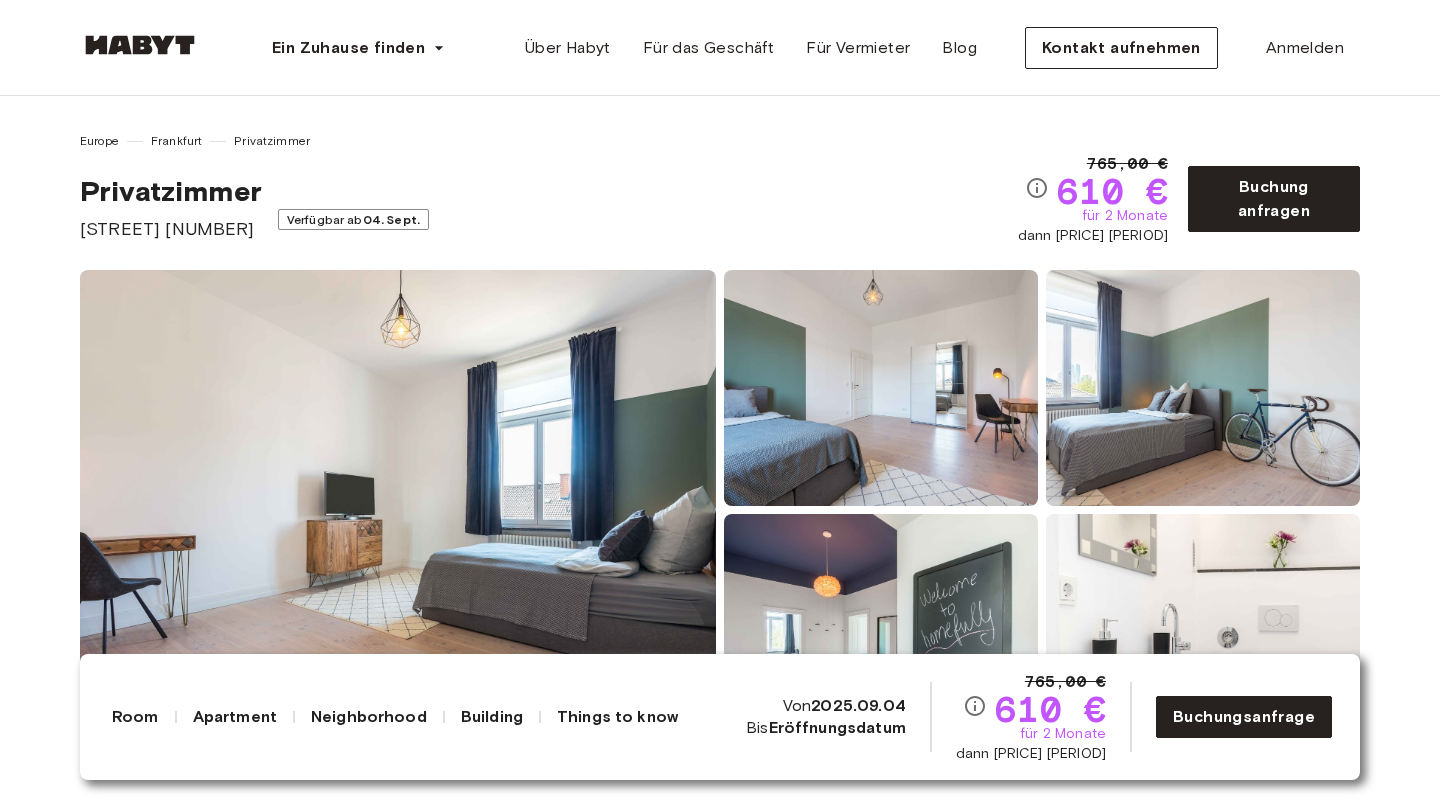 click at bounding box center (398, 510) 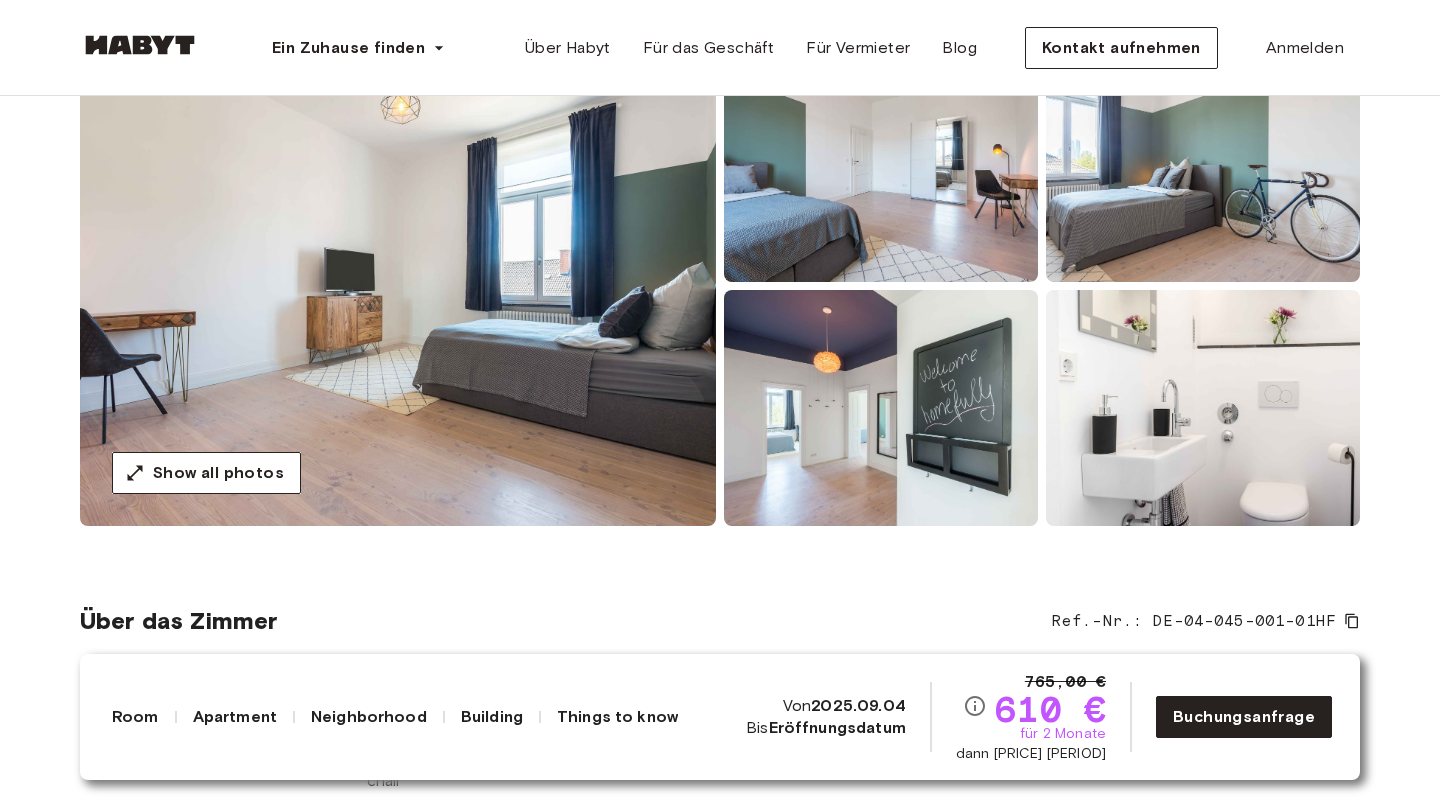 scroll, scrollTop: 225, scrollLeft: 0, axis: vertical 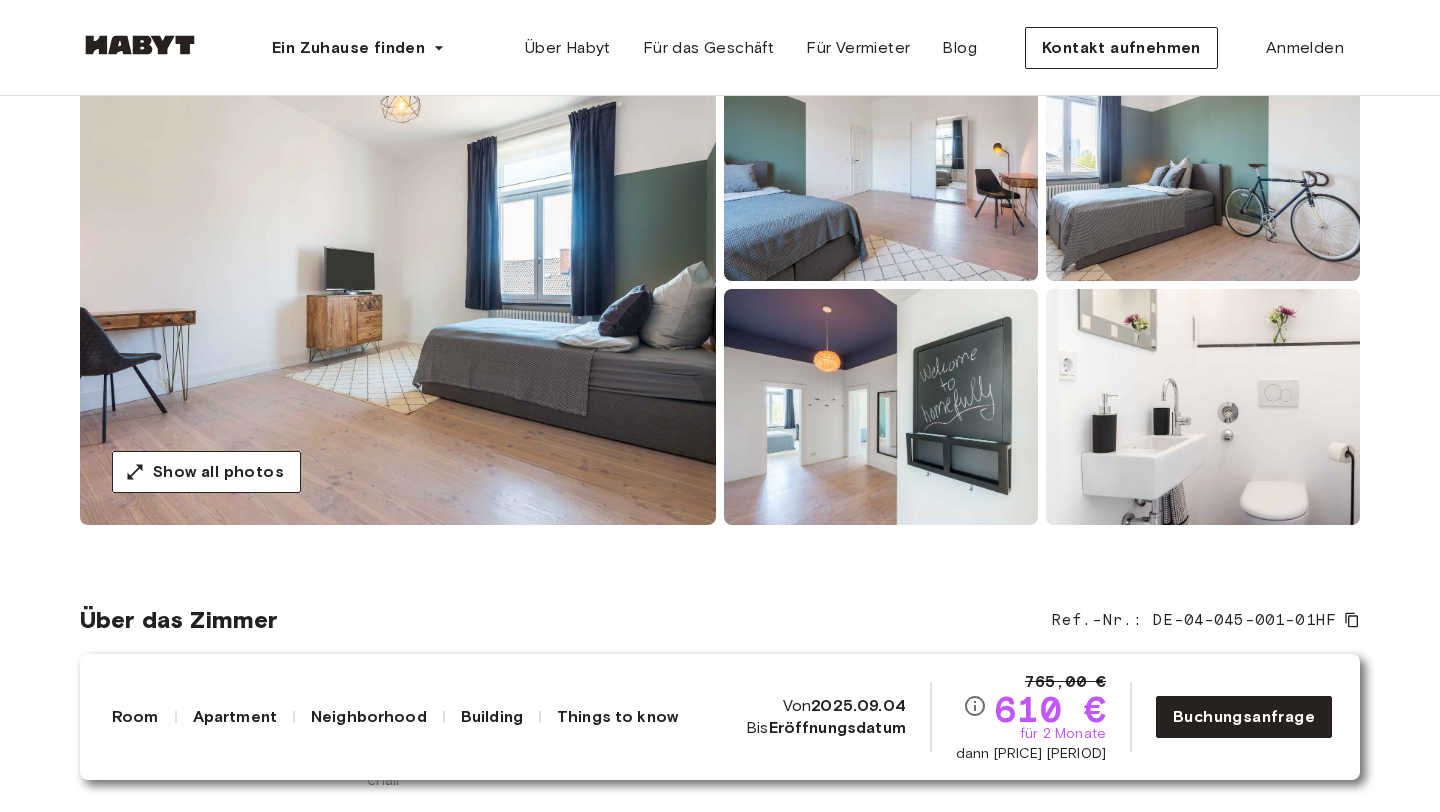 click at bounding box center [398, 285] 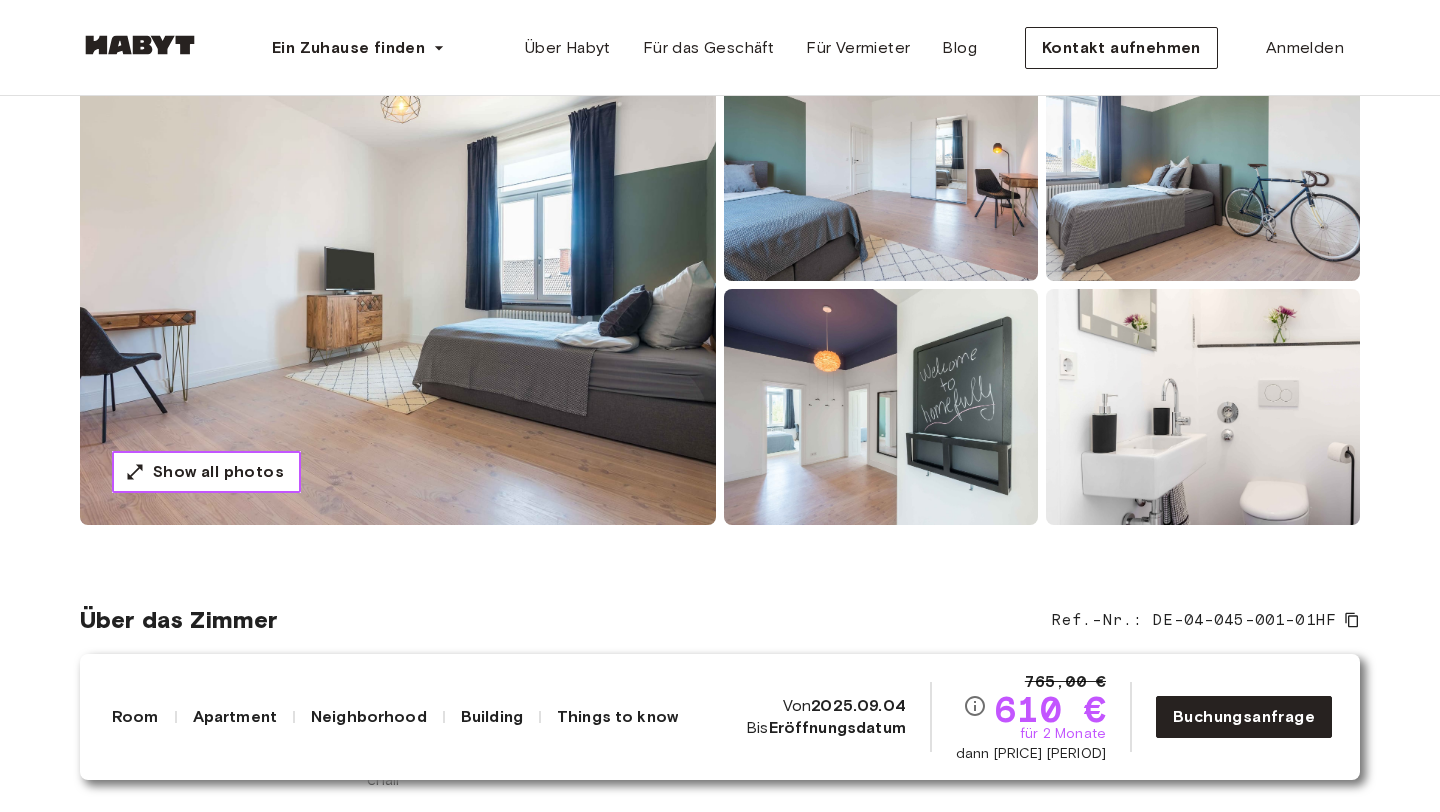 click on "Show all photos" at bounding box center (206, 472) 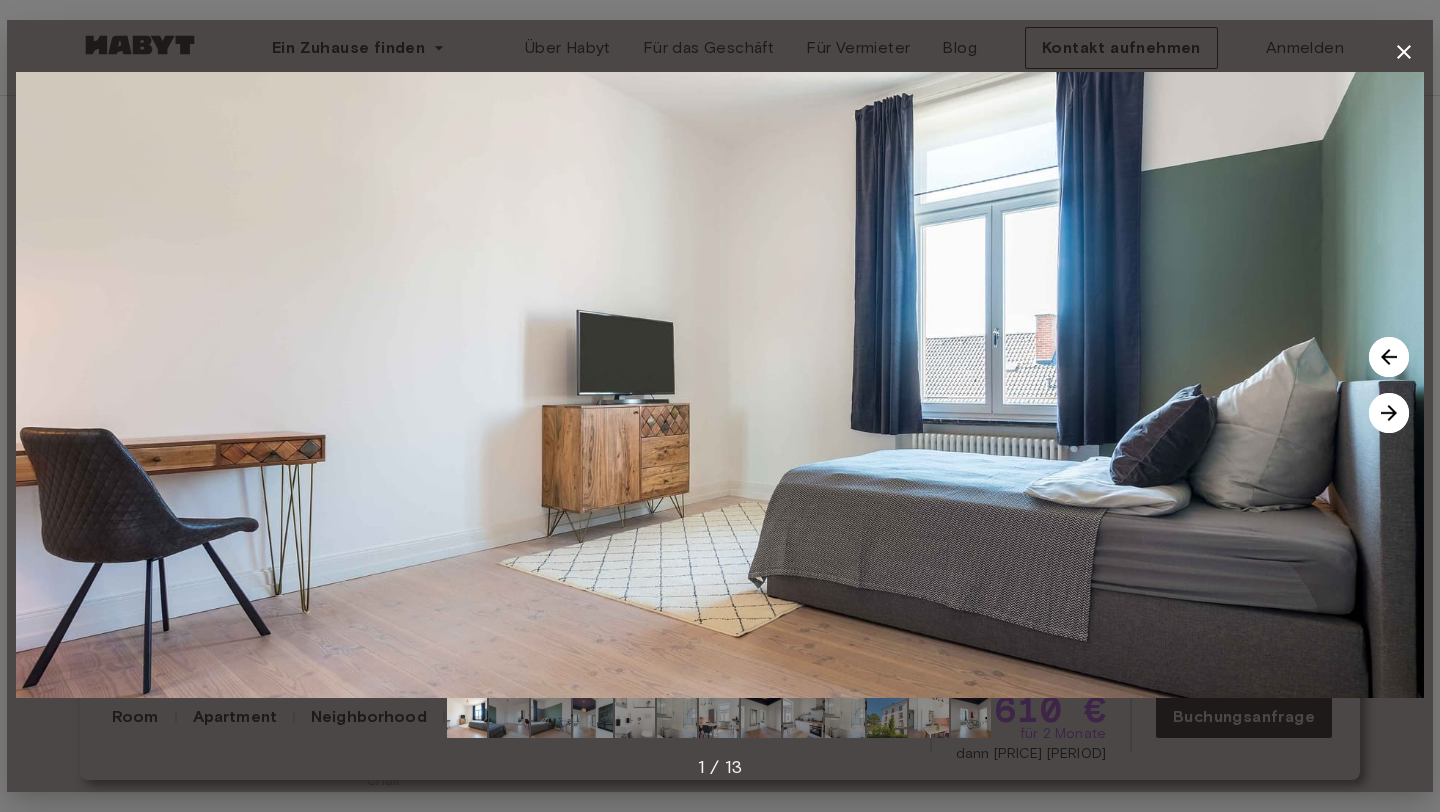 click at bounding box center [1389, 413] 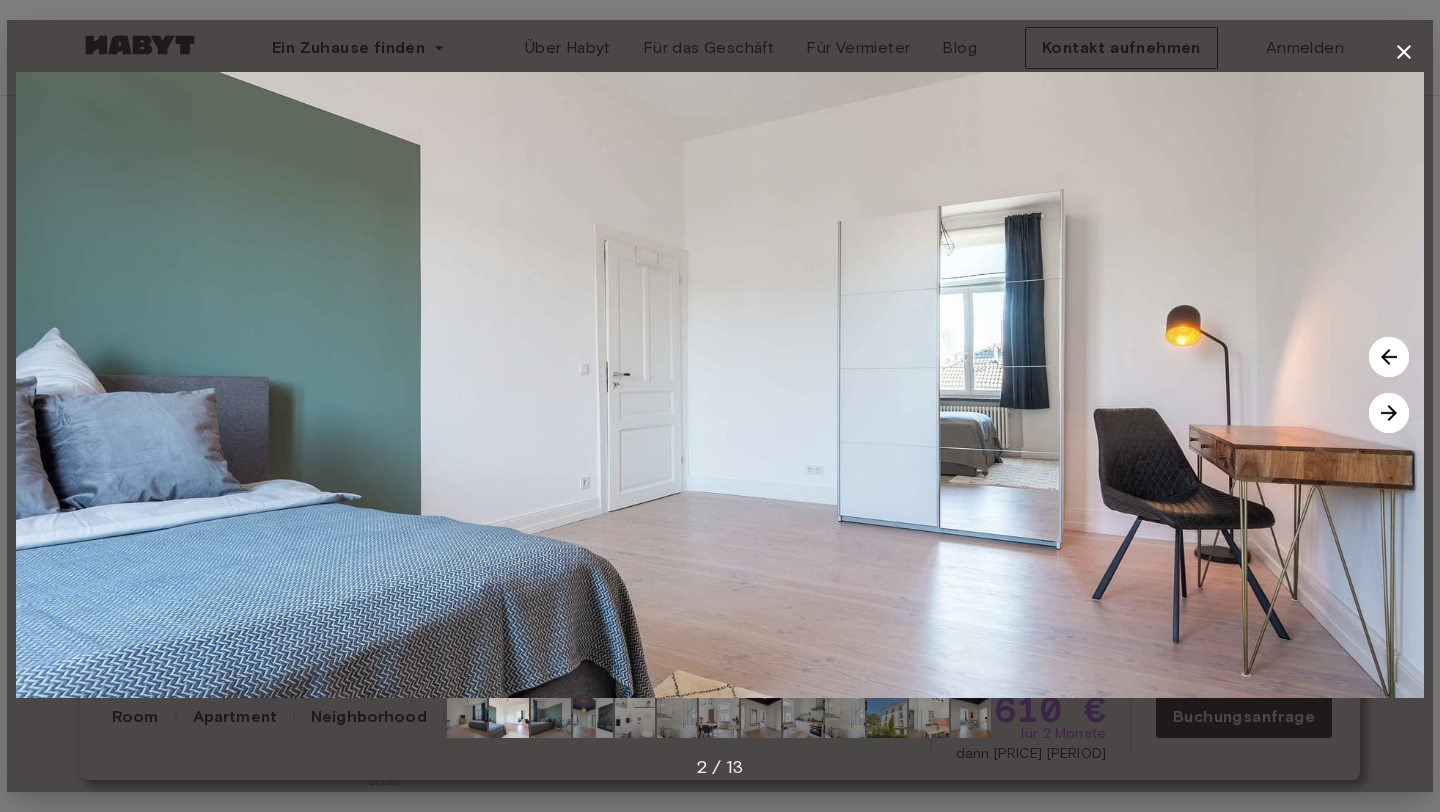 click at bounding box center (1389, 413) 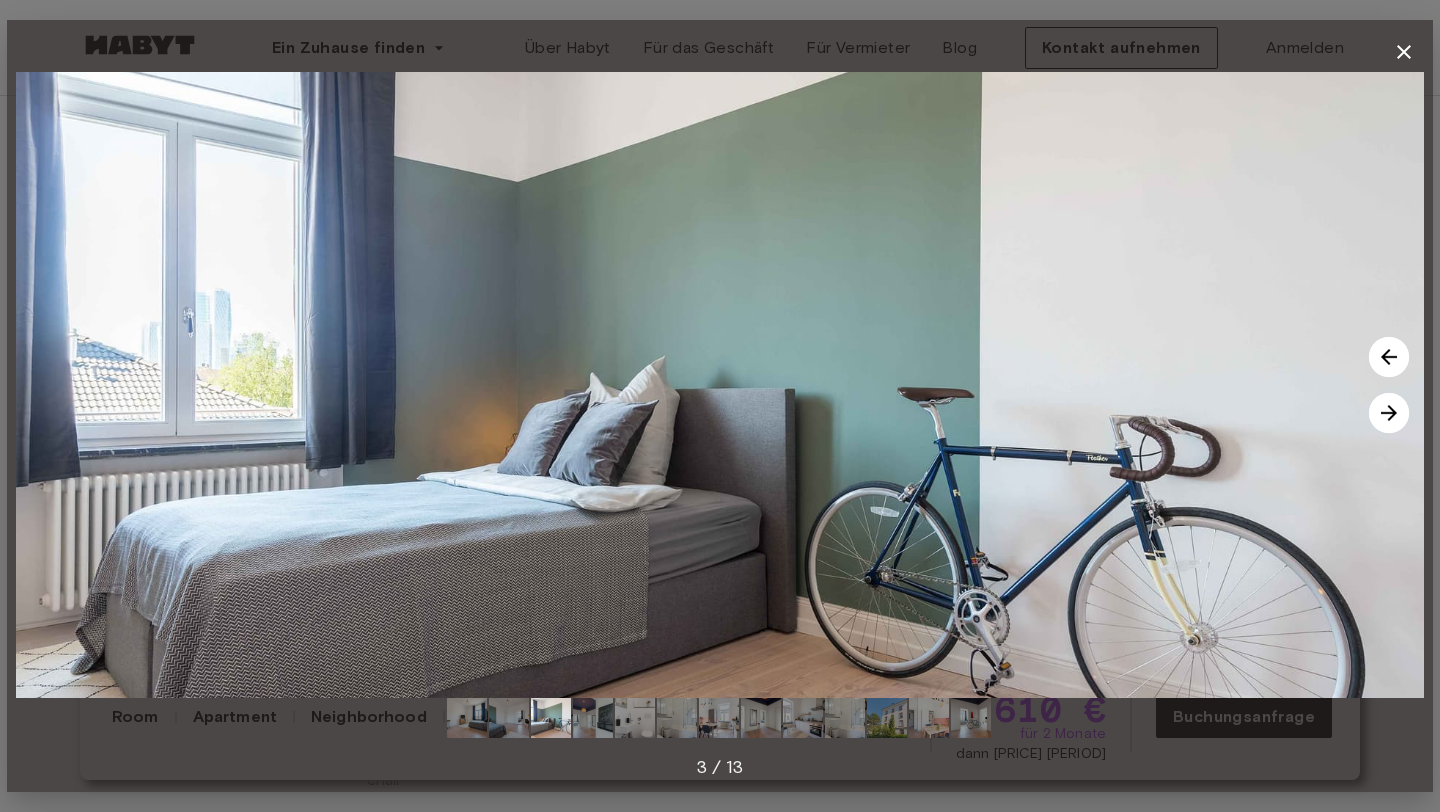 click at bounding box center [1389, 413] 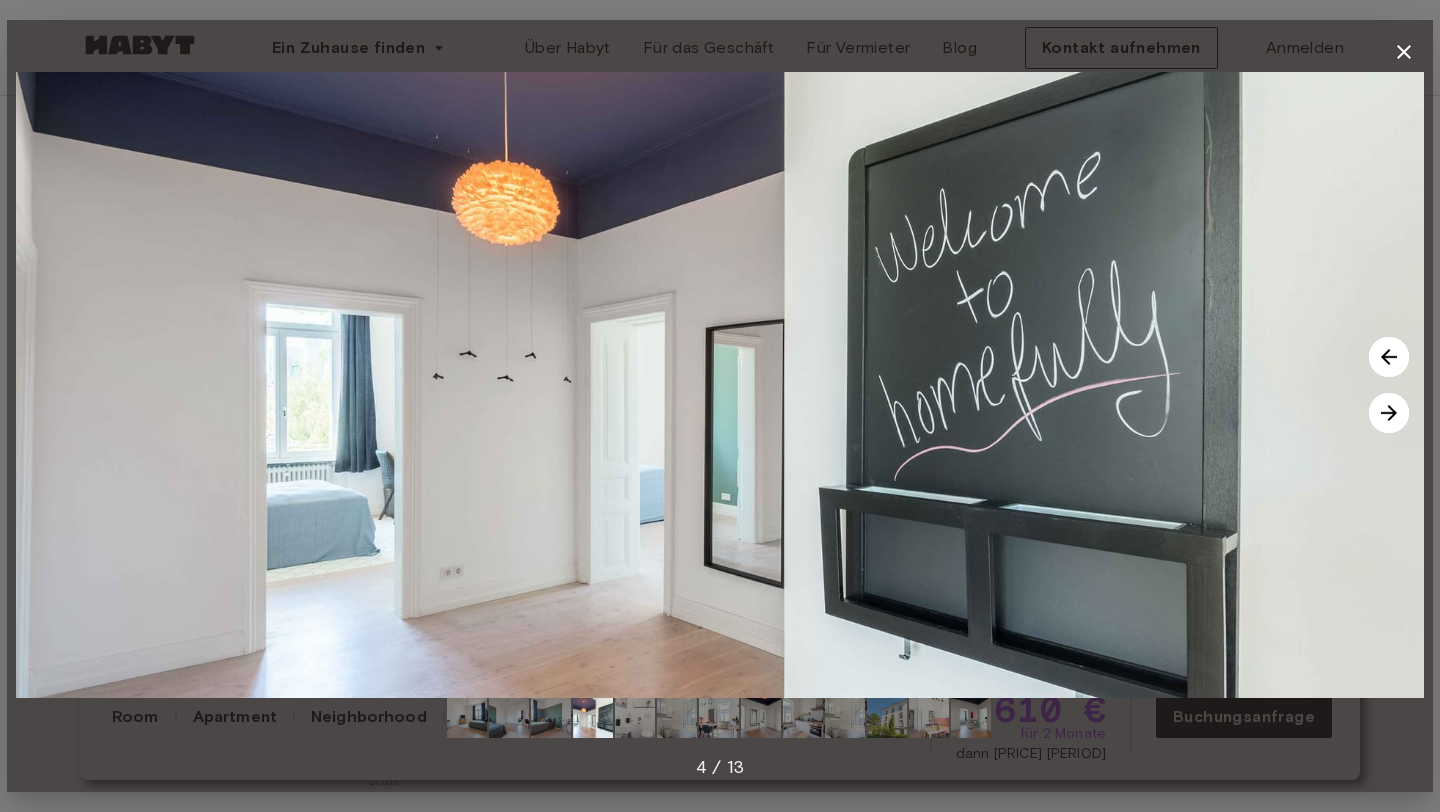 click at bounding box center [1389, 413] 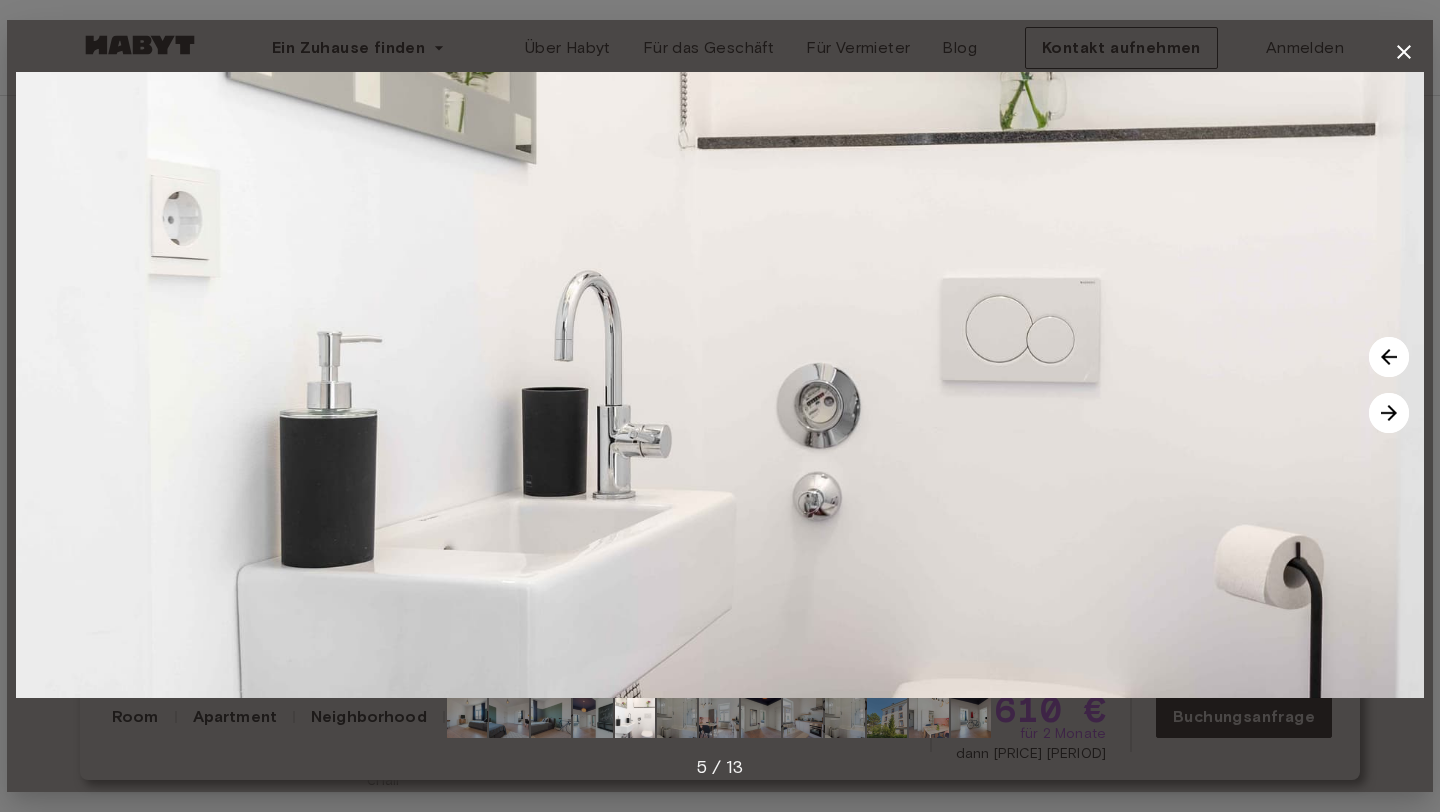 click at bounding box center [1389, 413] 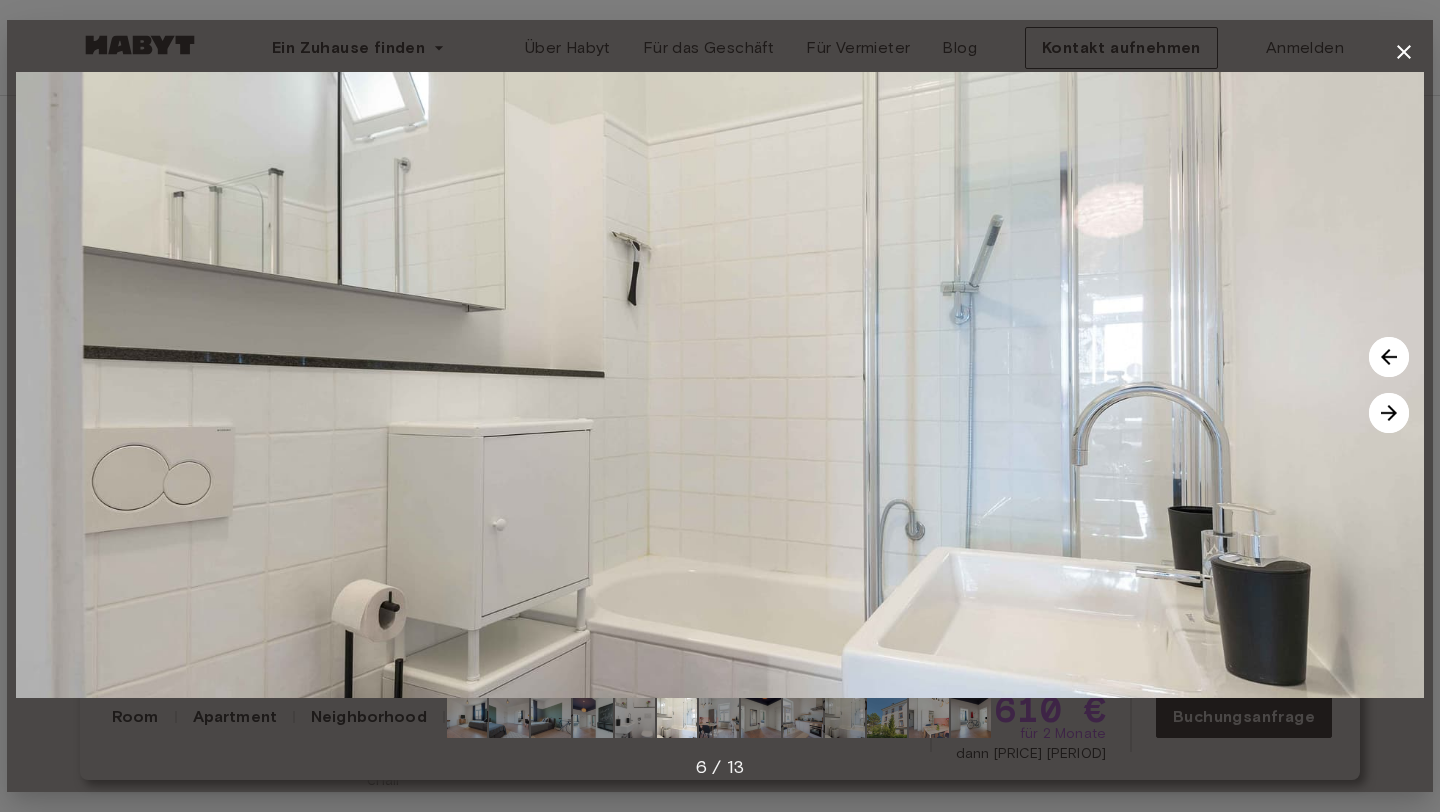 click at bounding box center [1389, 413] 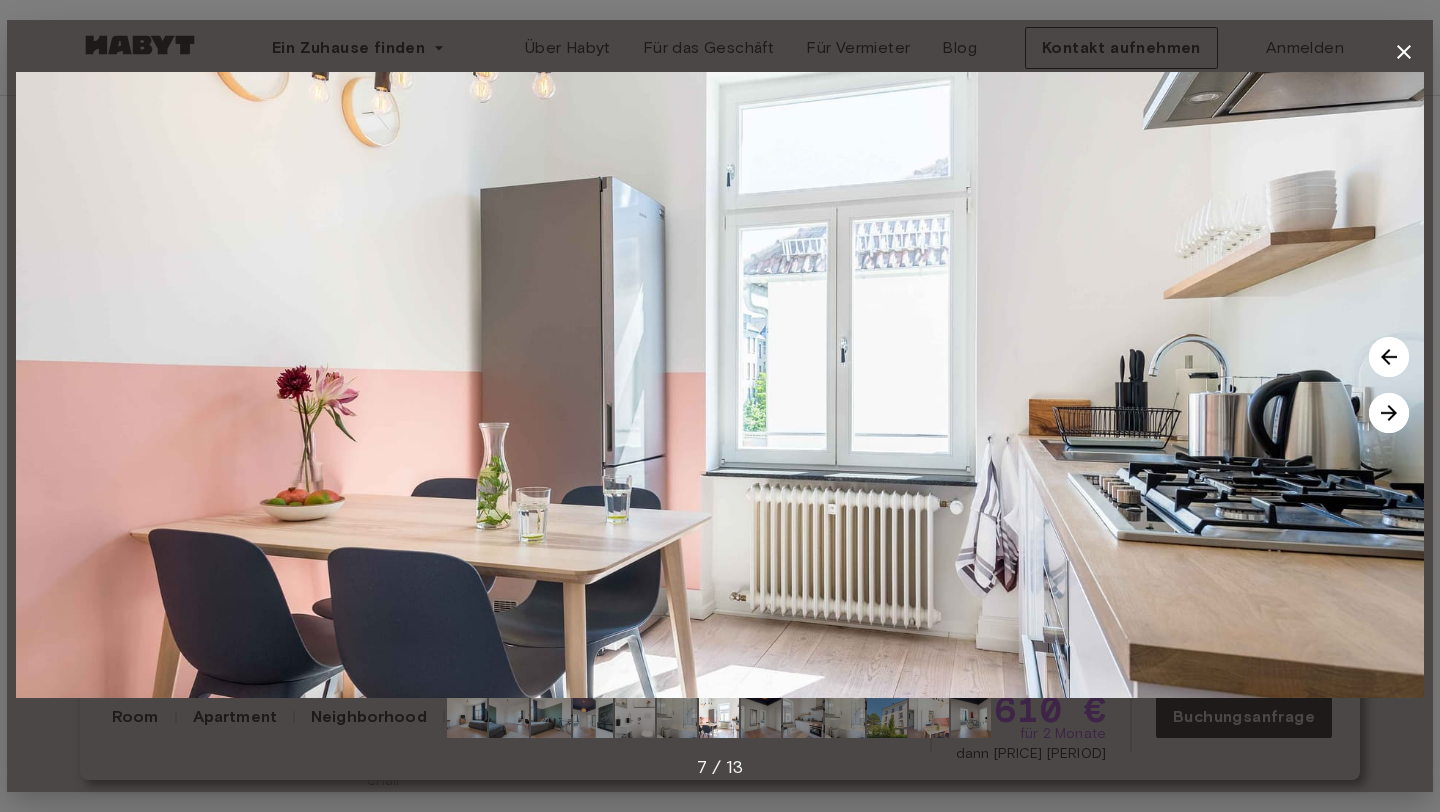 click at bounding box center (1389, 413) 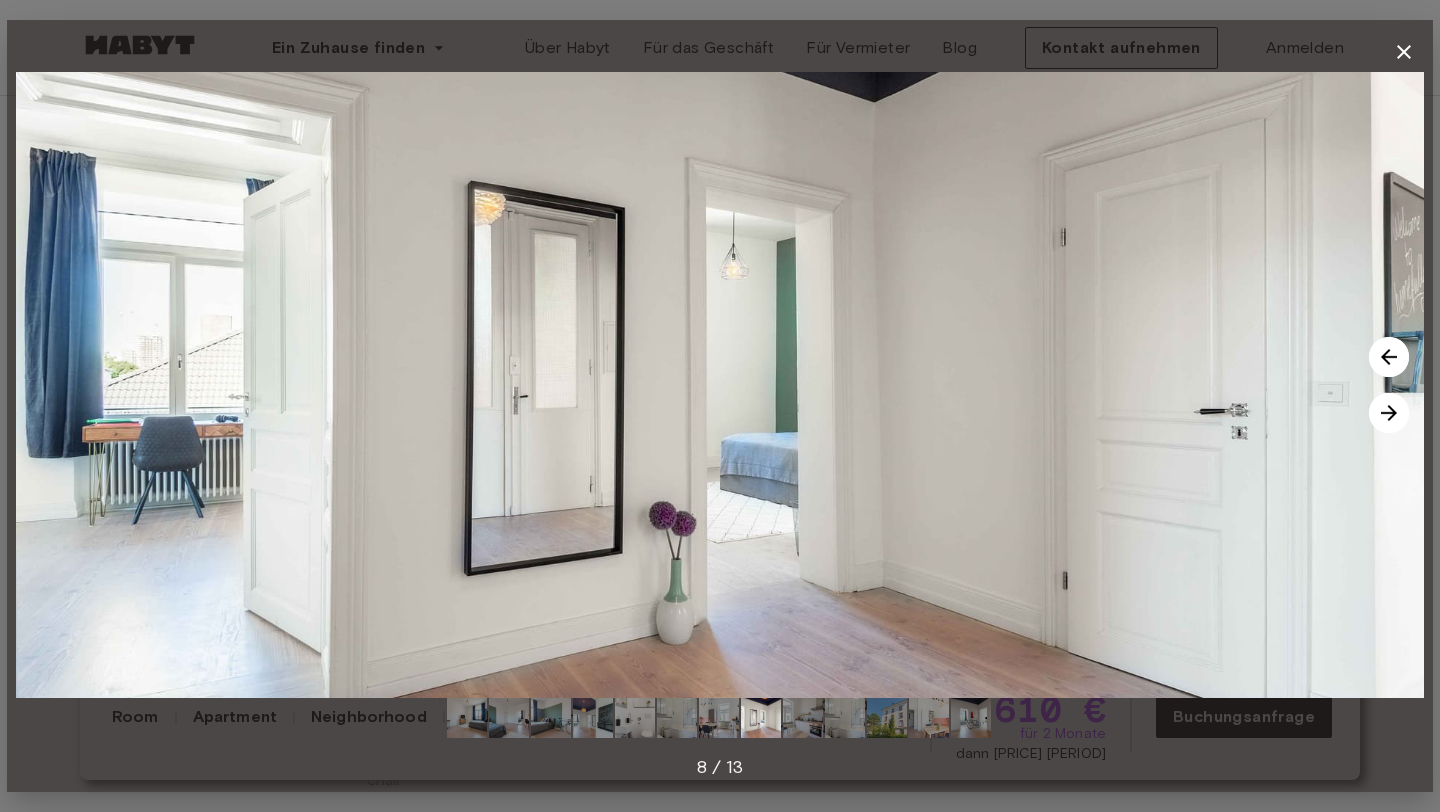 click at bounding box center [1389, 357] 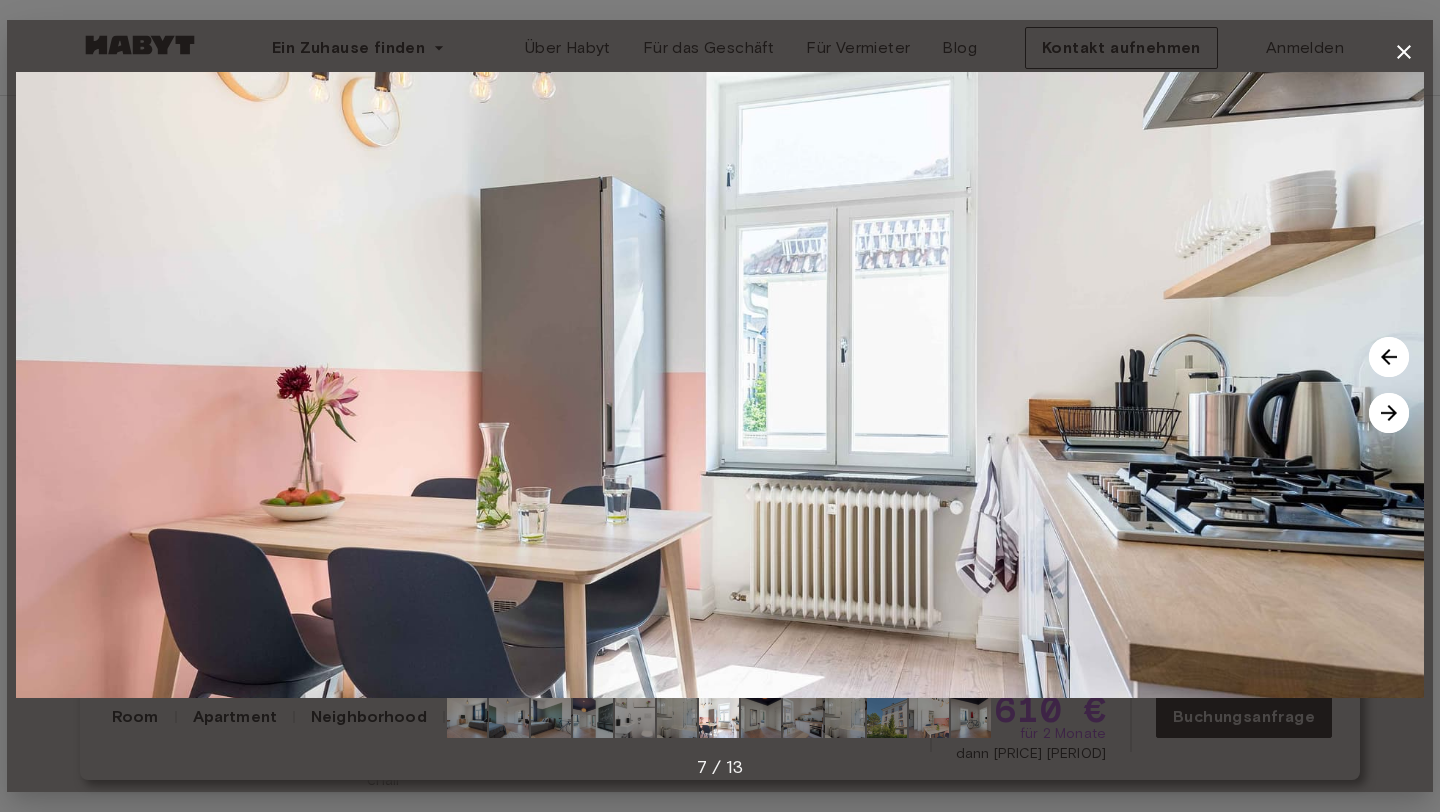 click at bounding box center (720, 385) 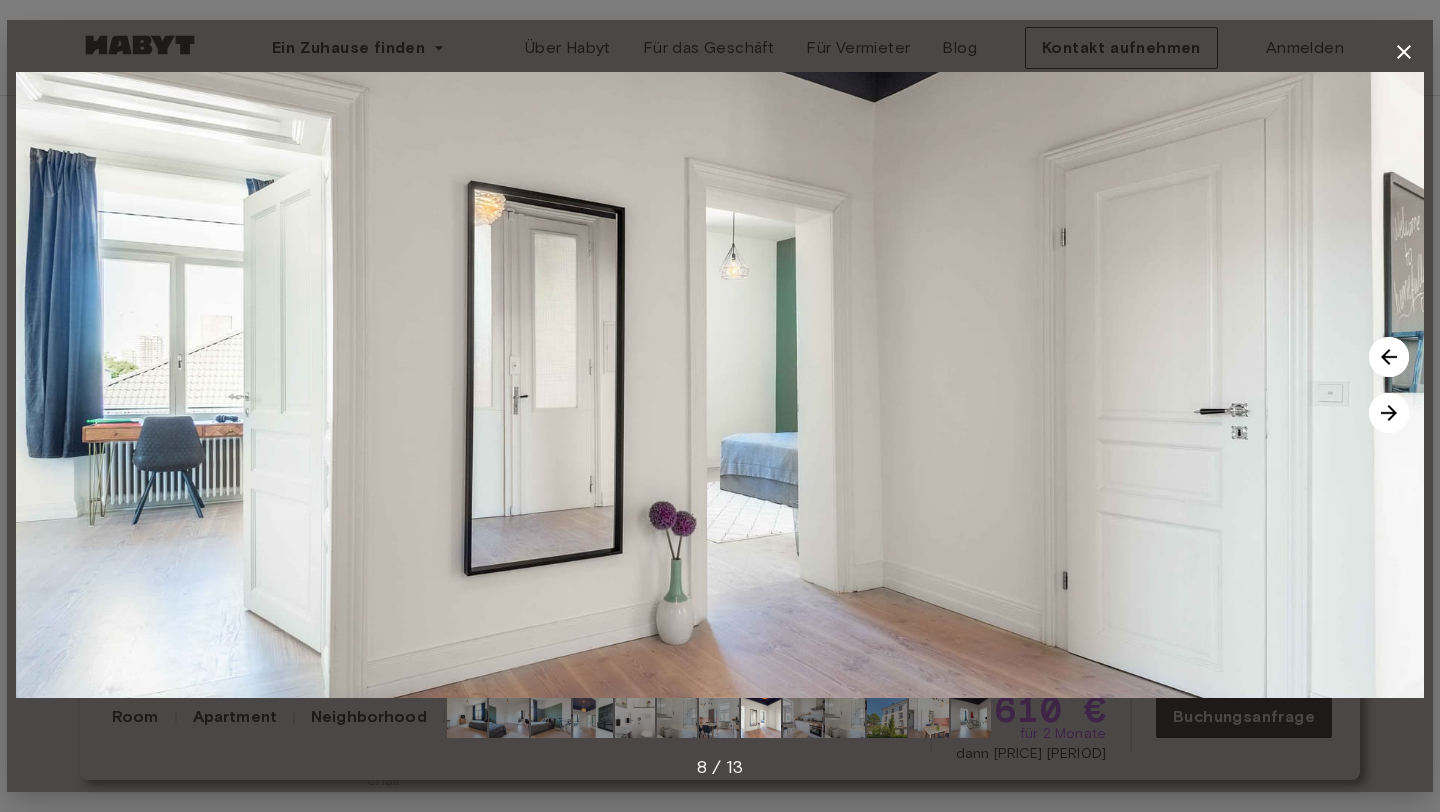 click at bounding box center [1389, 413] 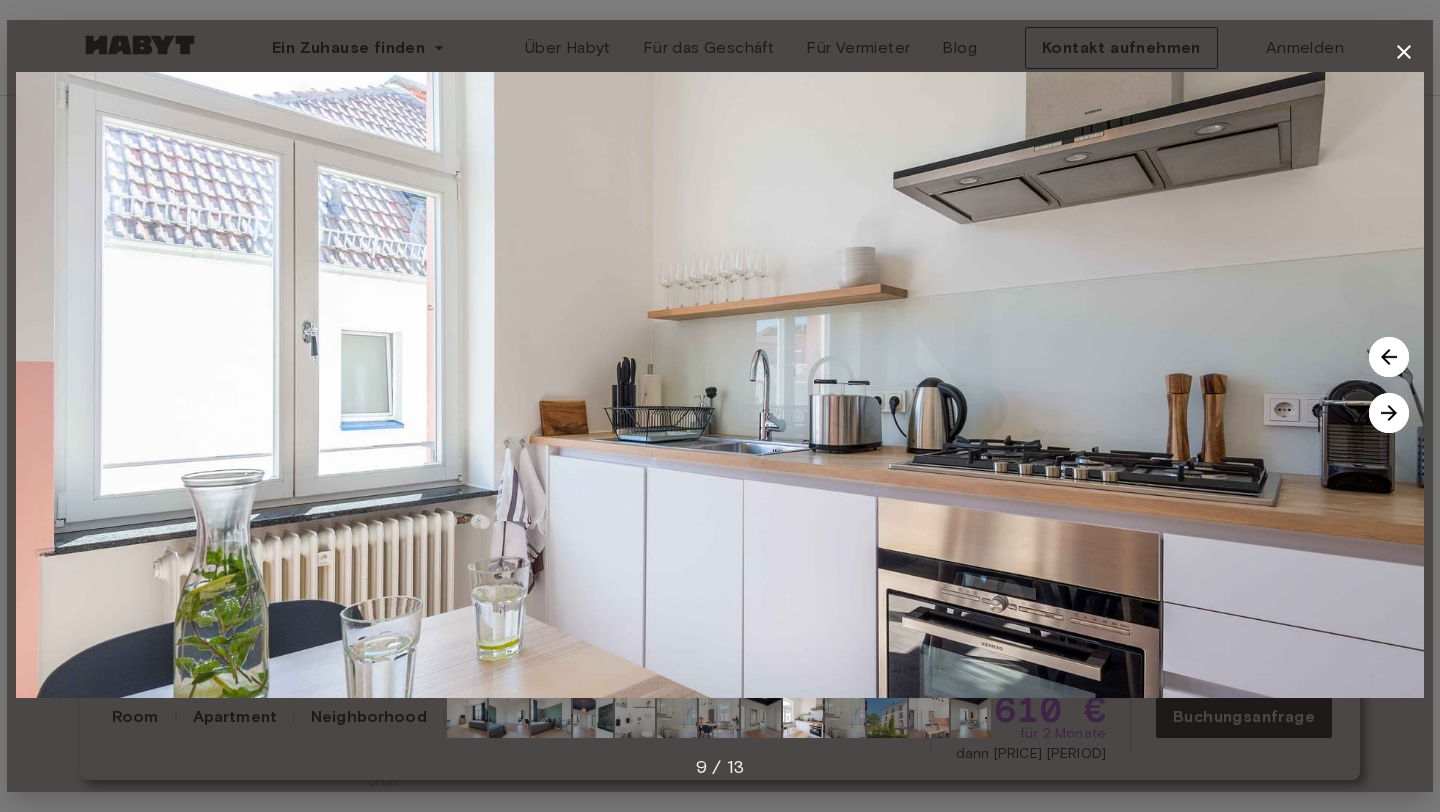 click at bounding box center [1389, 413] 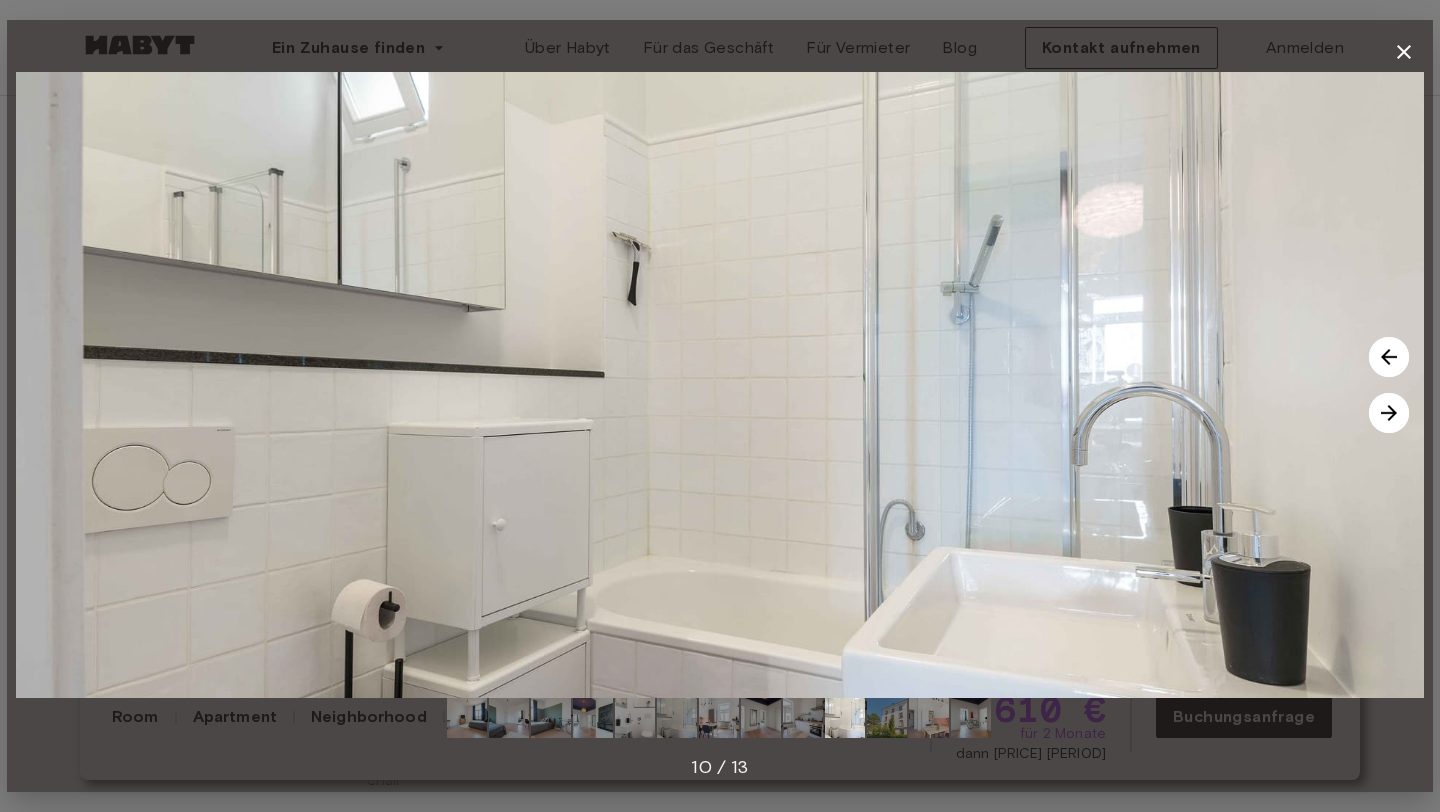 click at bounding box center (1389, 413) 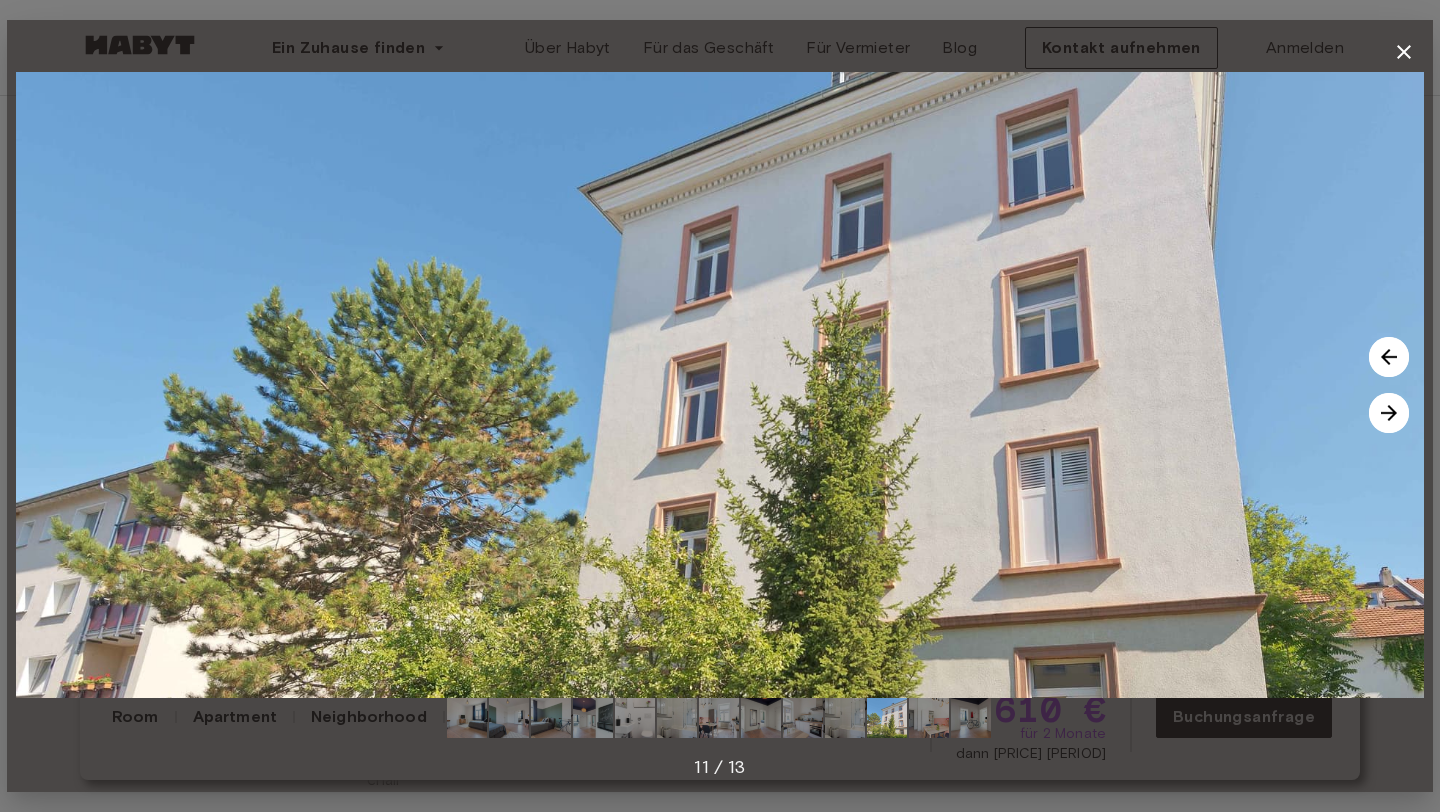 click at bounding box center (1389, 413) 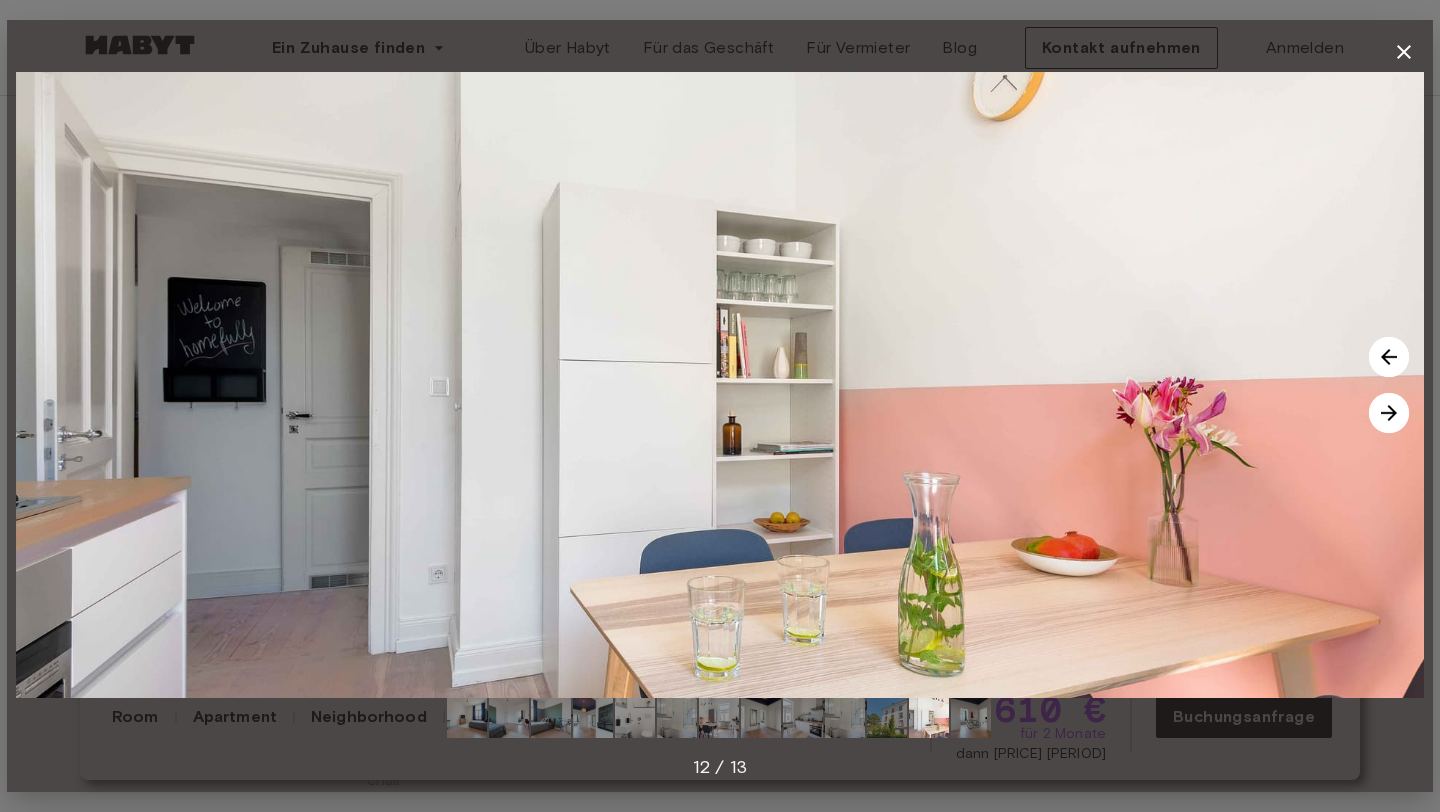 click at bounding box center [1389, 413] 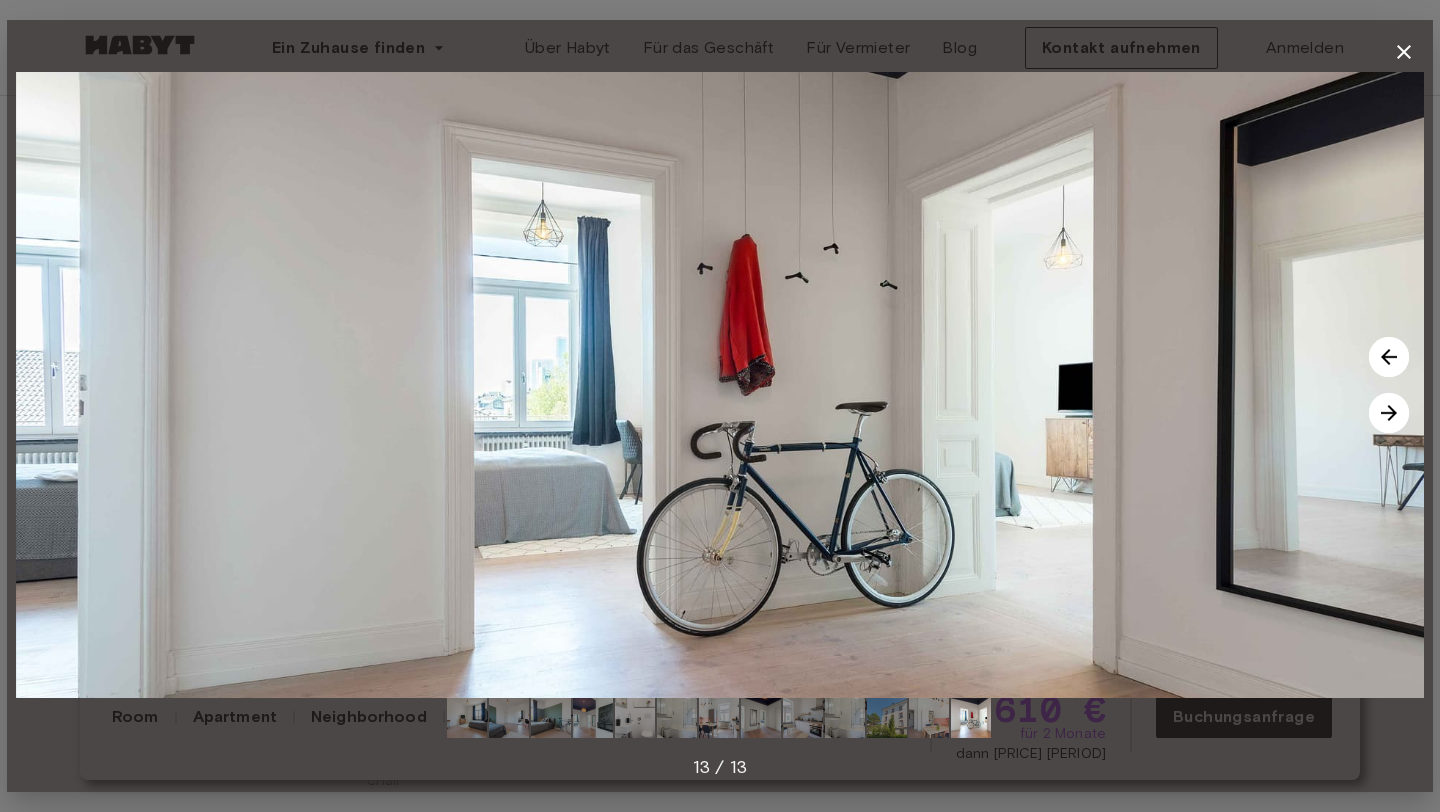 click at bounding box center (1389, 413) 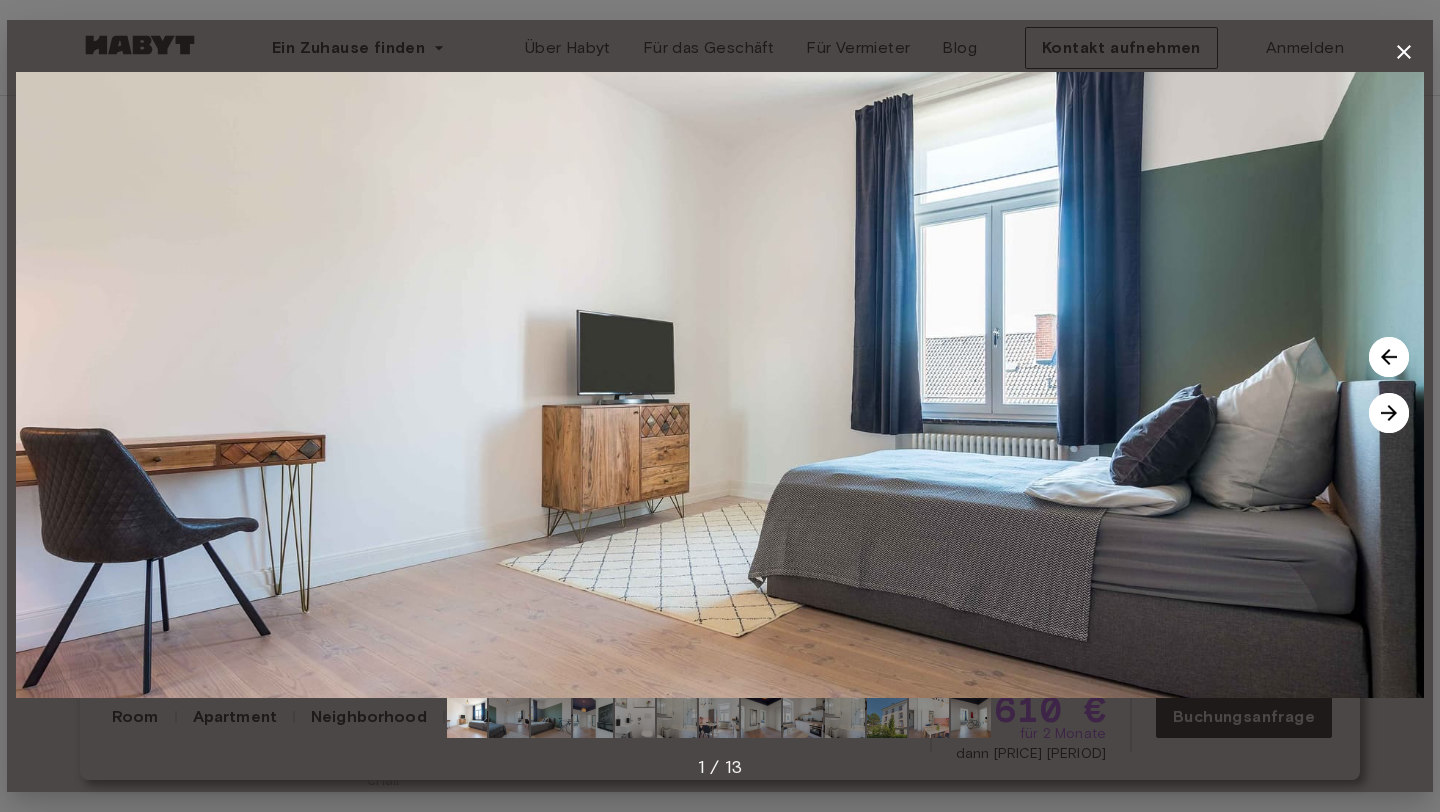 click at bounding box center [1389, 413] 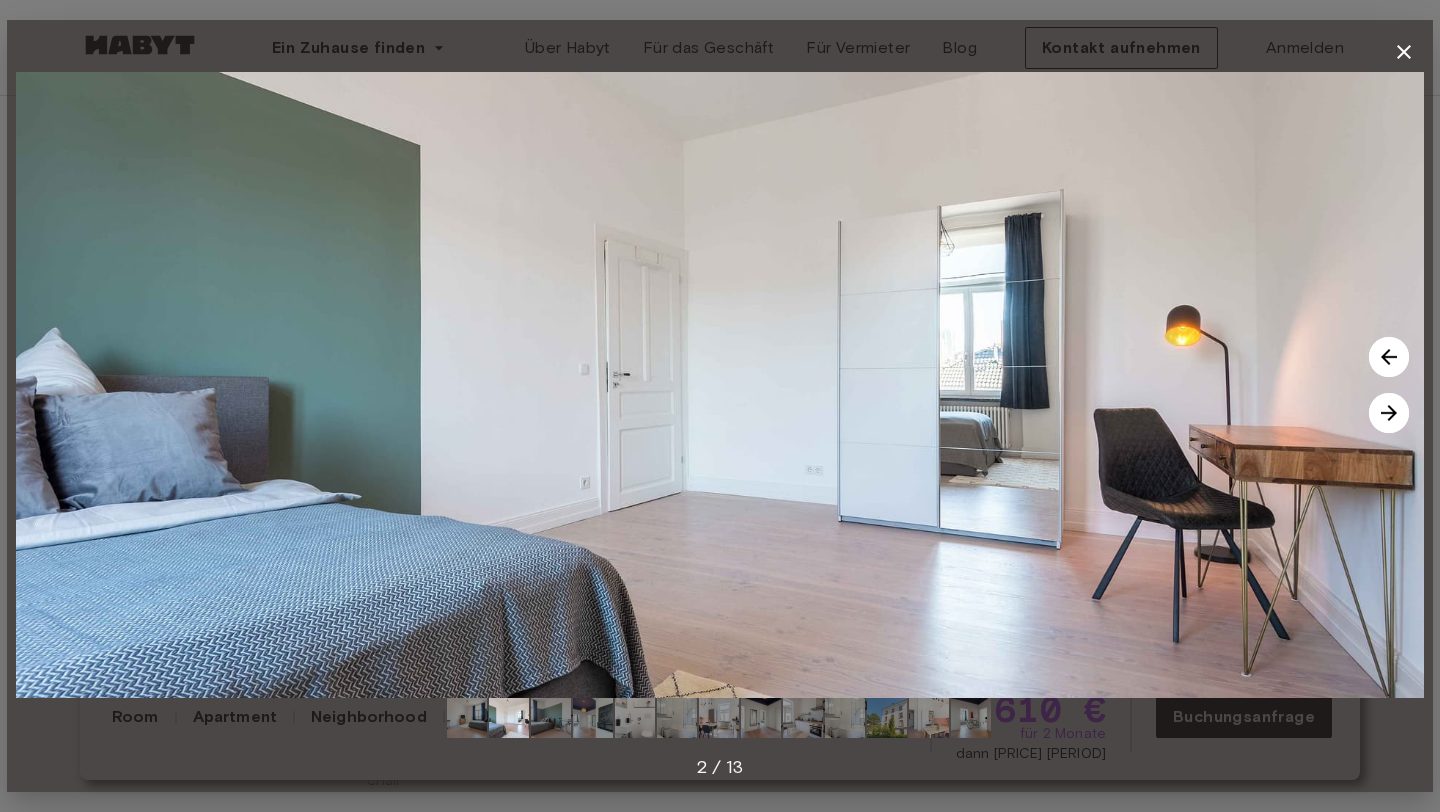 click 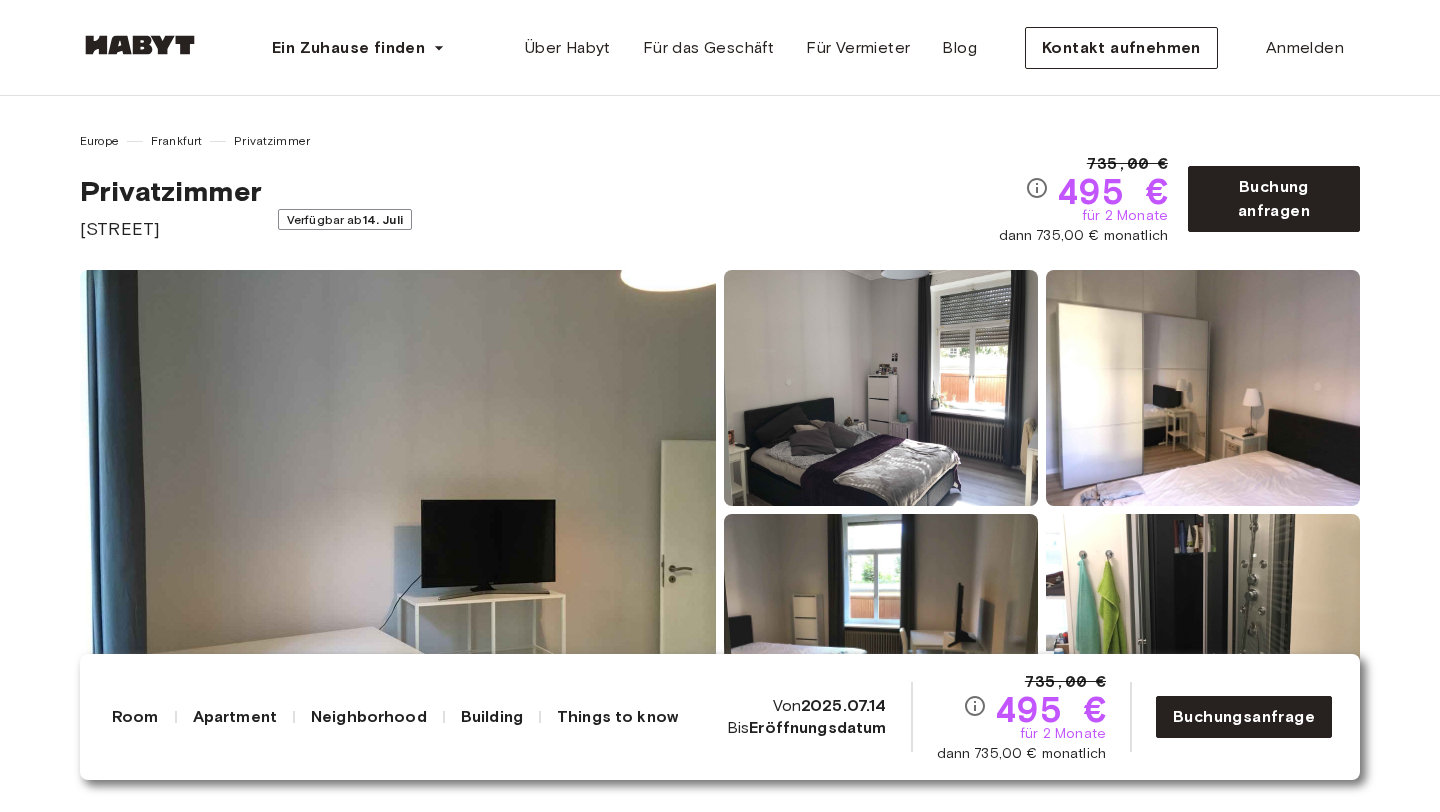 scroll, scrollTop: 0, scrollLeft: 0, axis: both 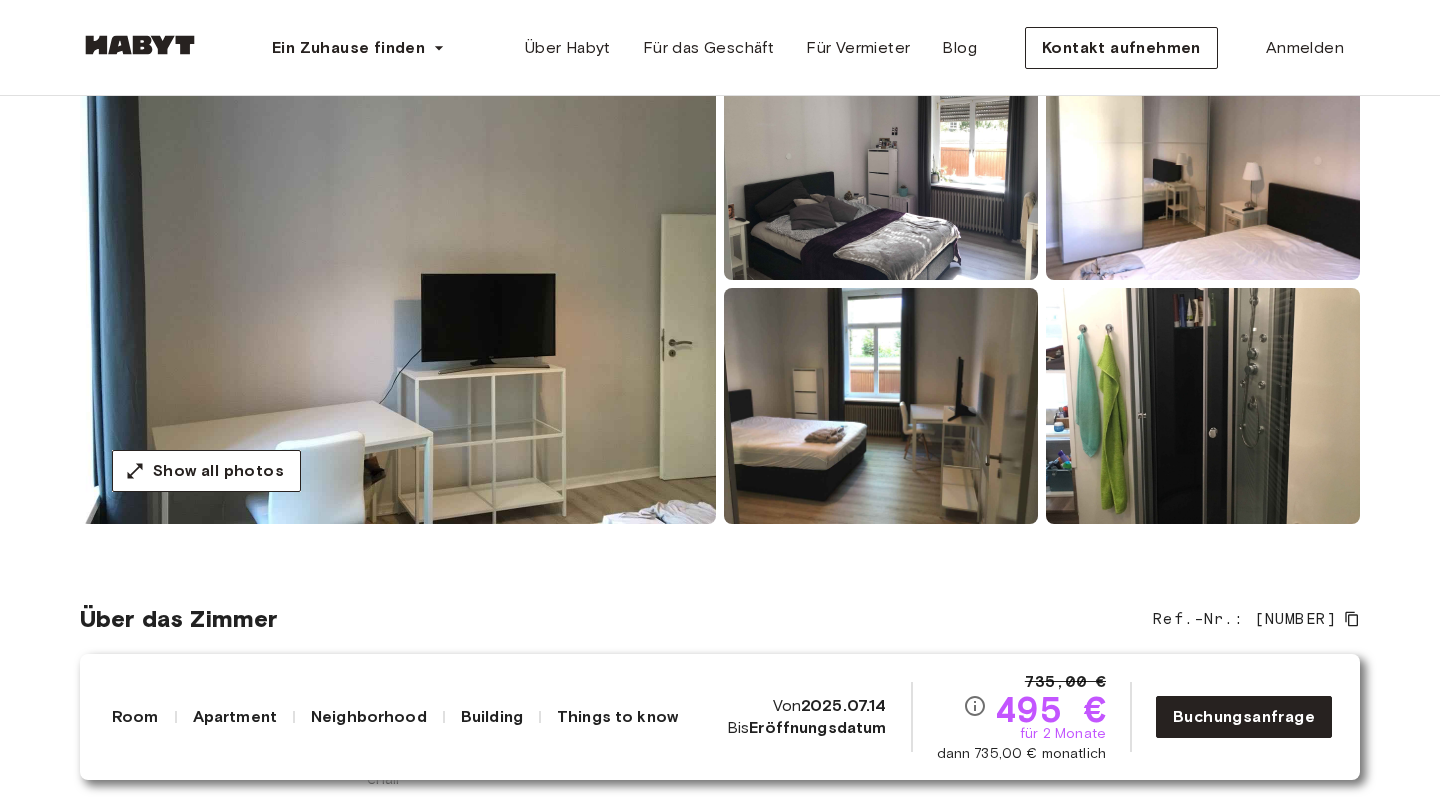 click at bounding box center [398, 284] 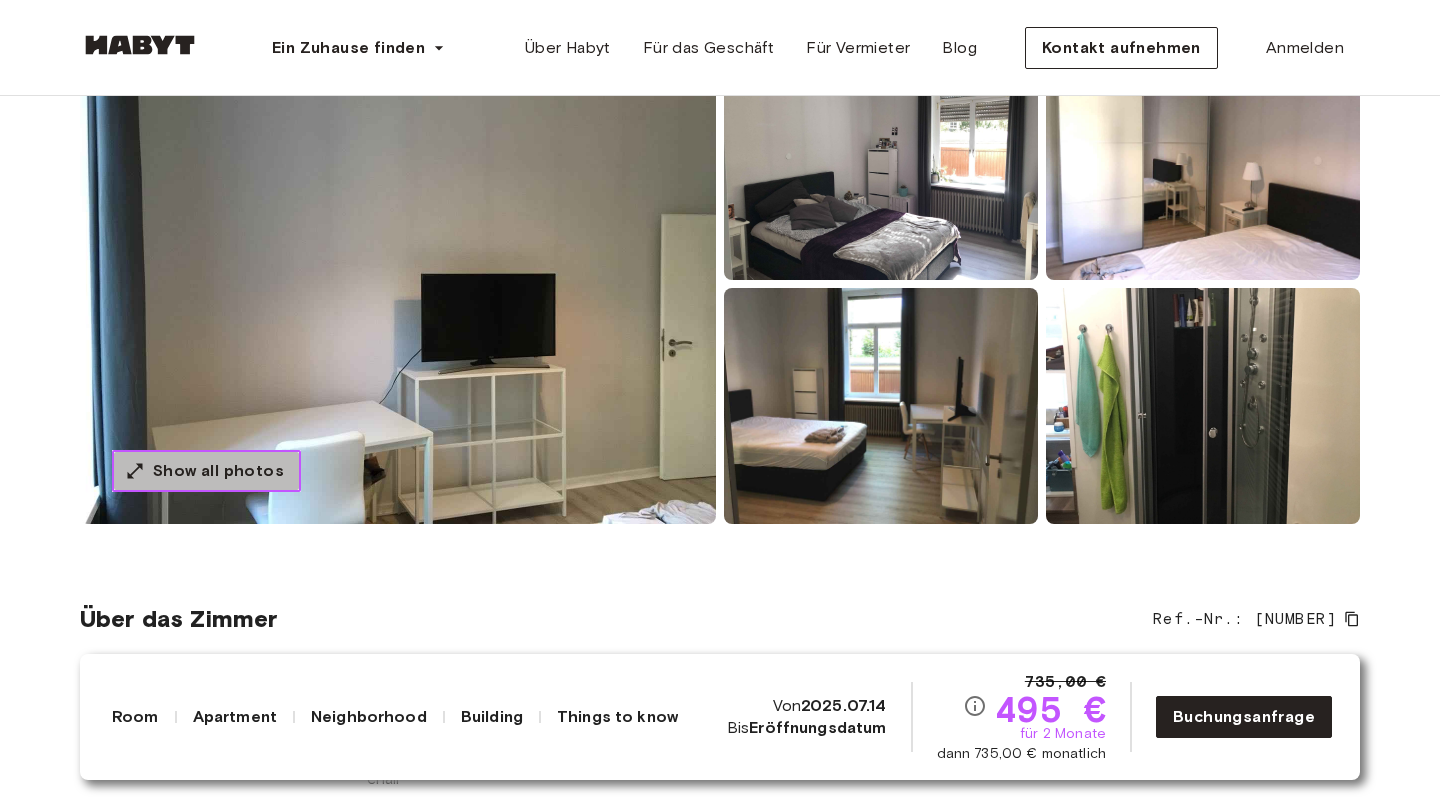 click on "Show all photos" at bounding box center [218, 471] 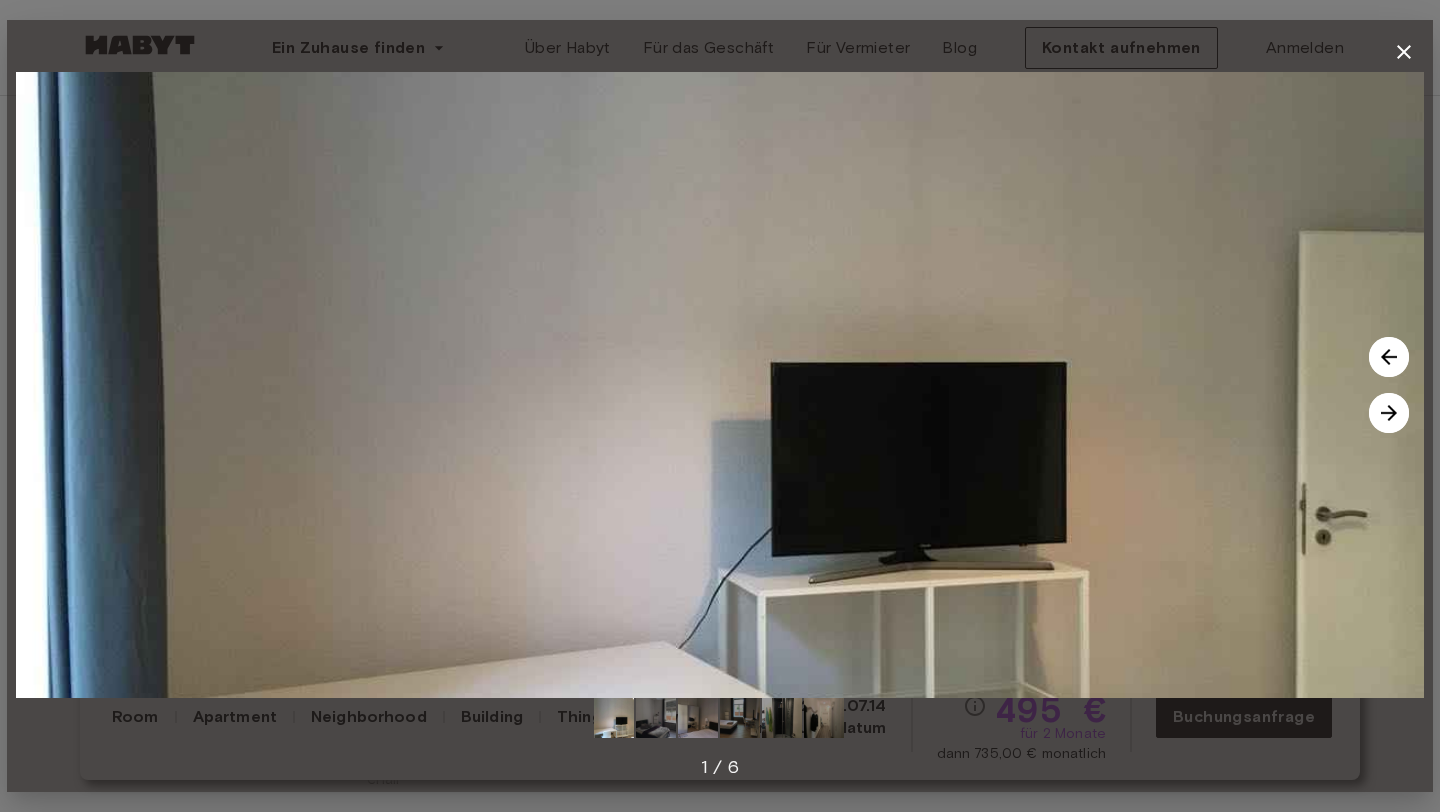 click at bounding box center [1389, 413] 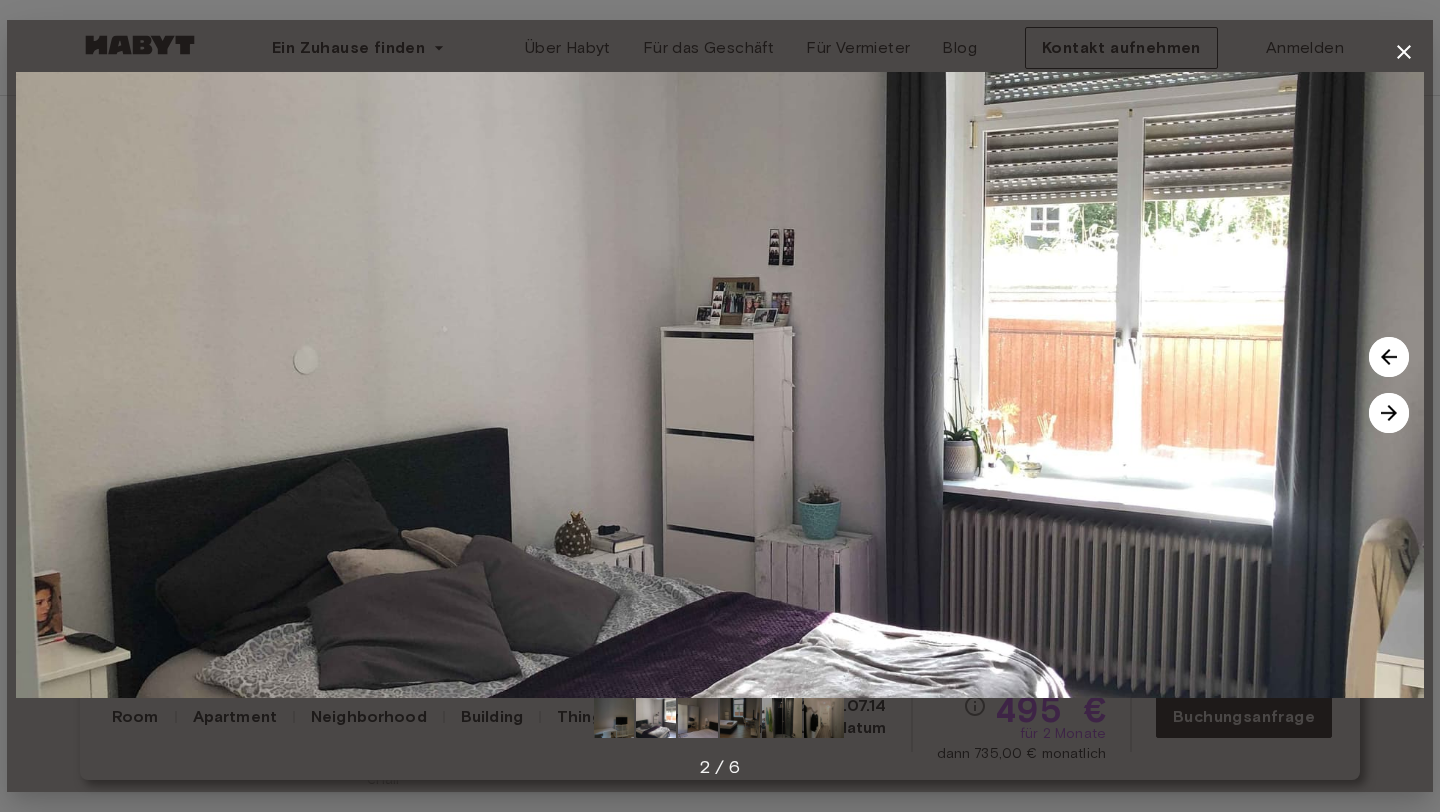 click at bounding box center (1389, 413) 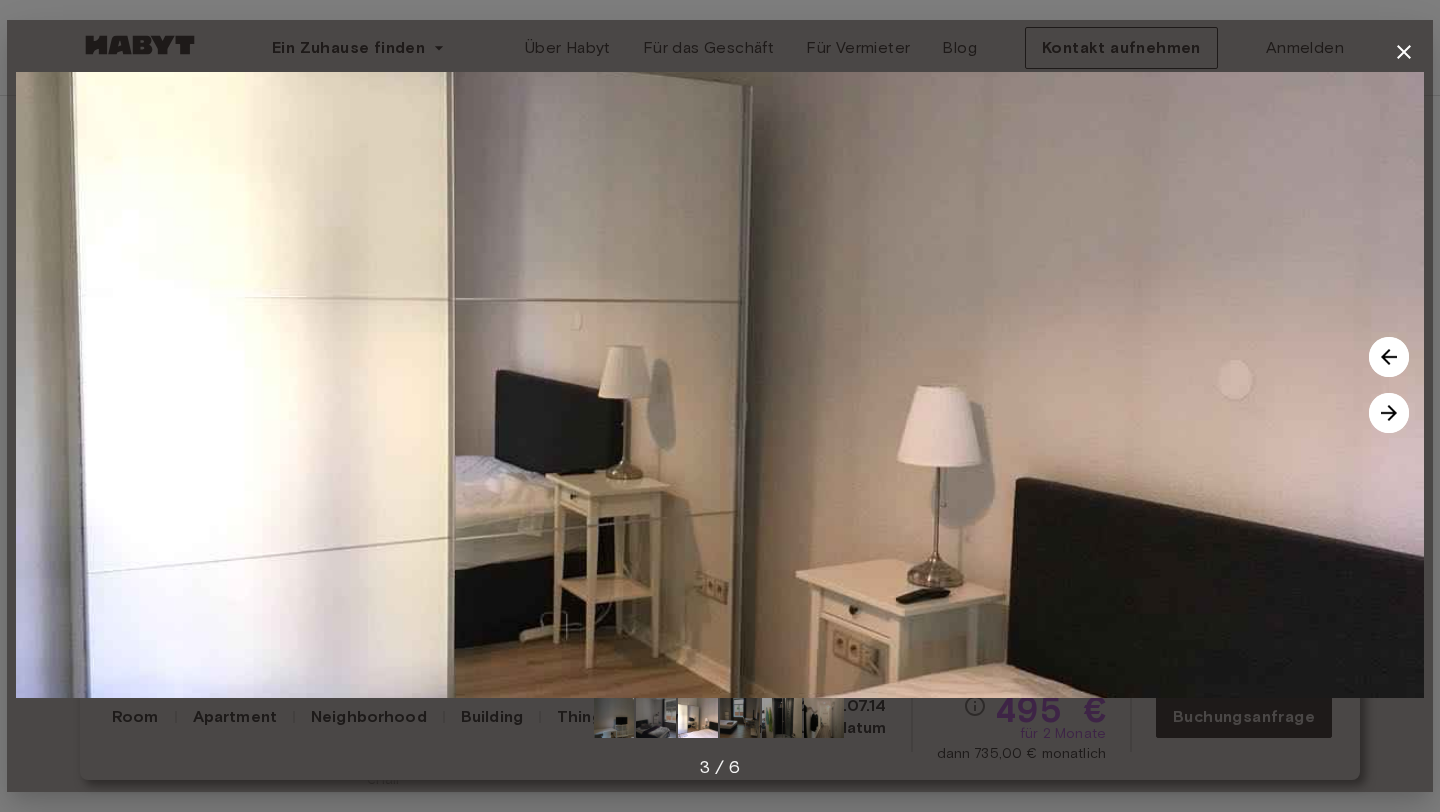 click at bounding box center (1389, 413) 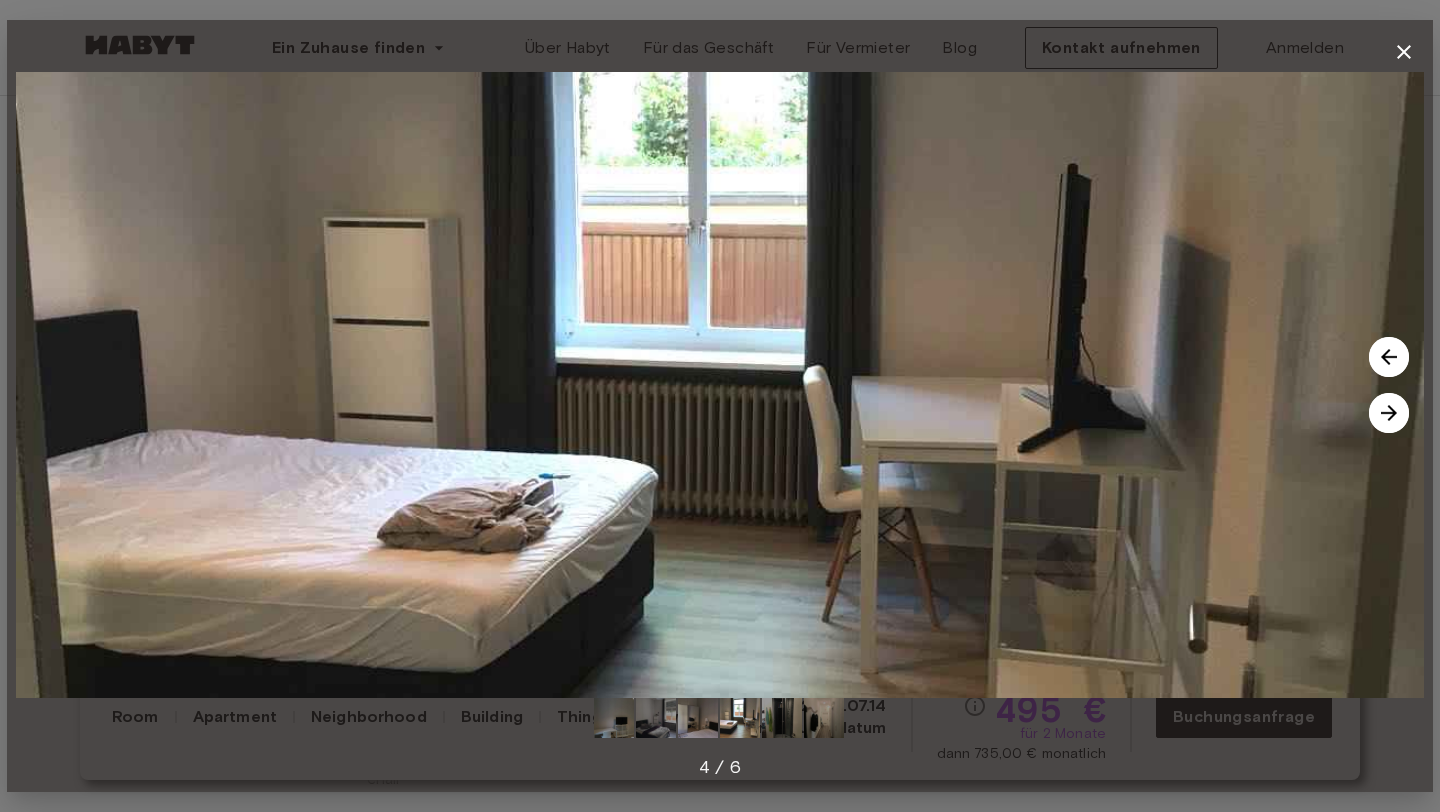 click at bounding box center [1389, 413] 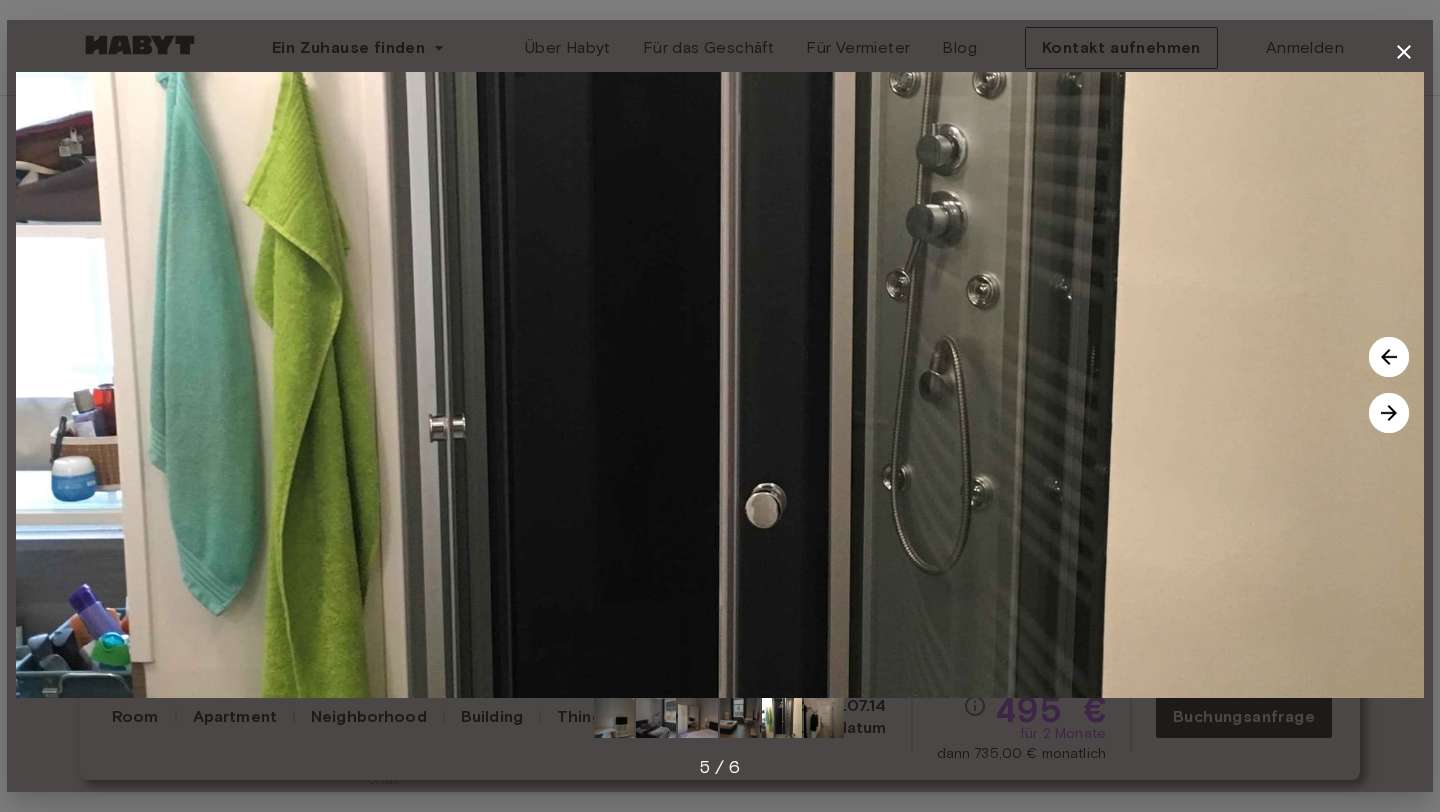 click at bounding box center (1389, 413) 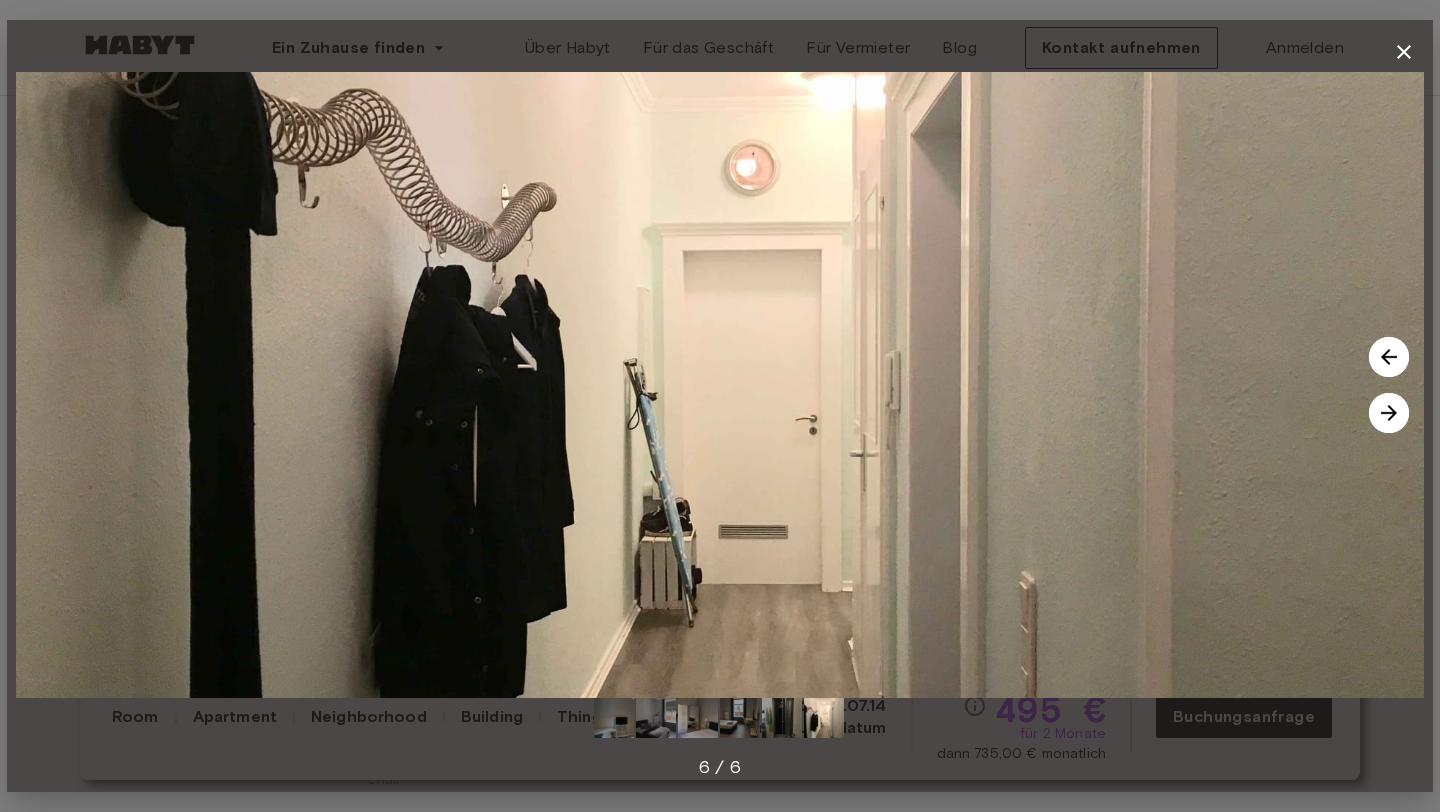 click at bounding box center [1389, 413] 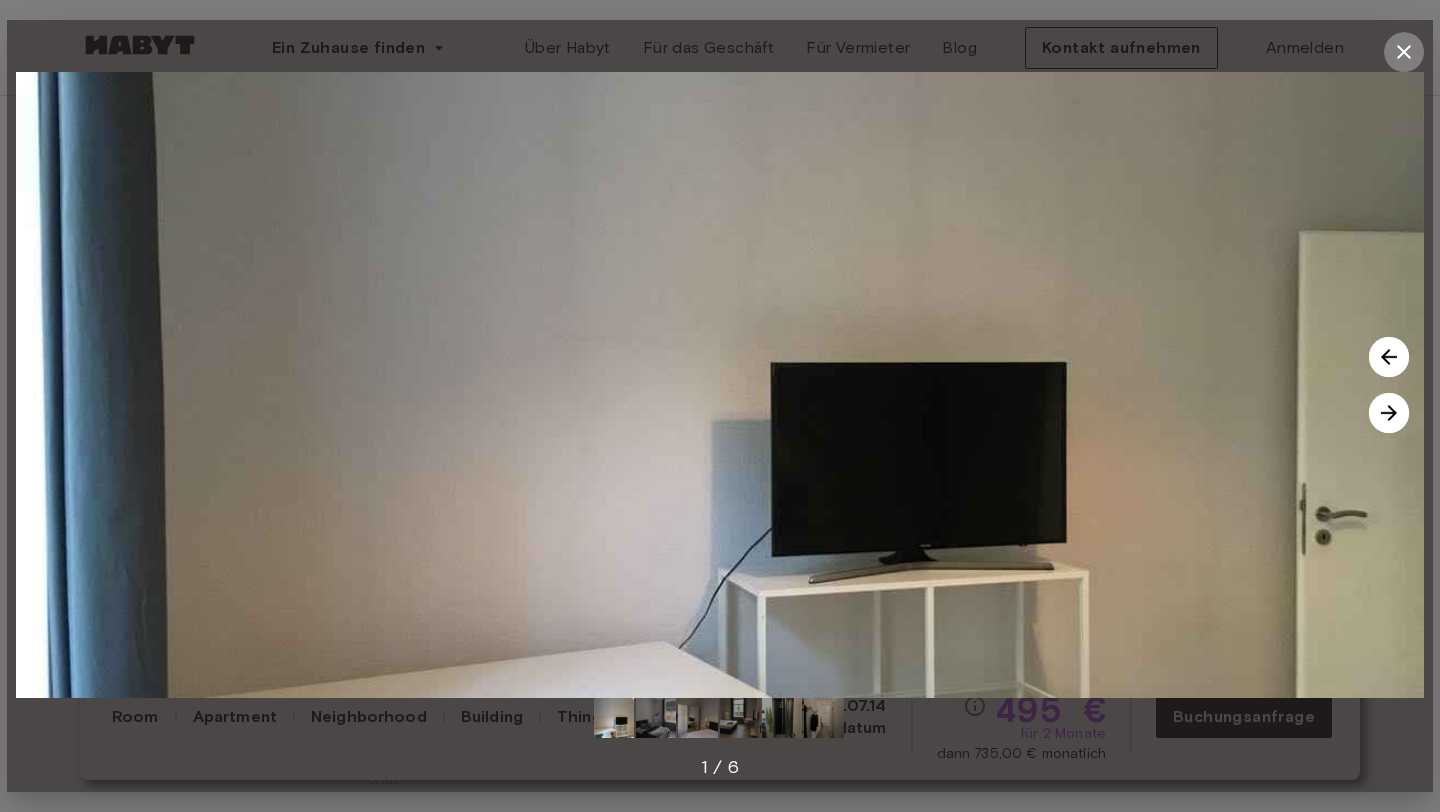 click 